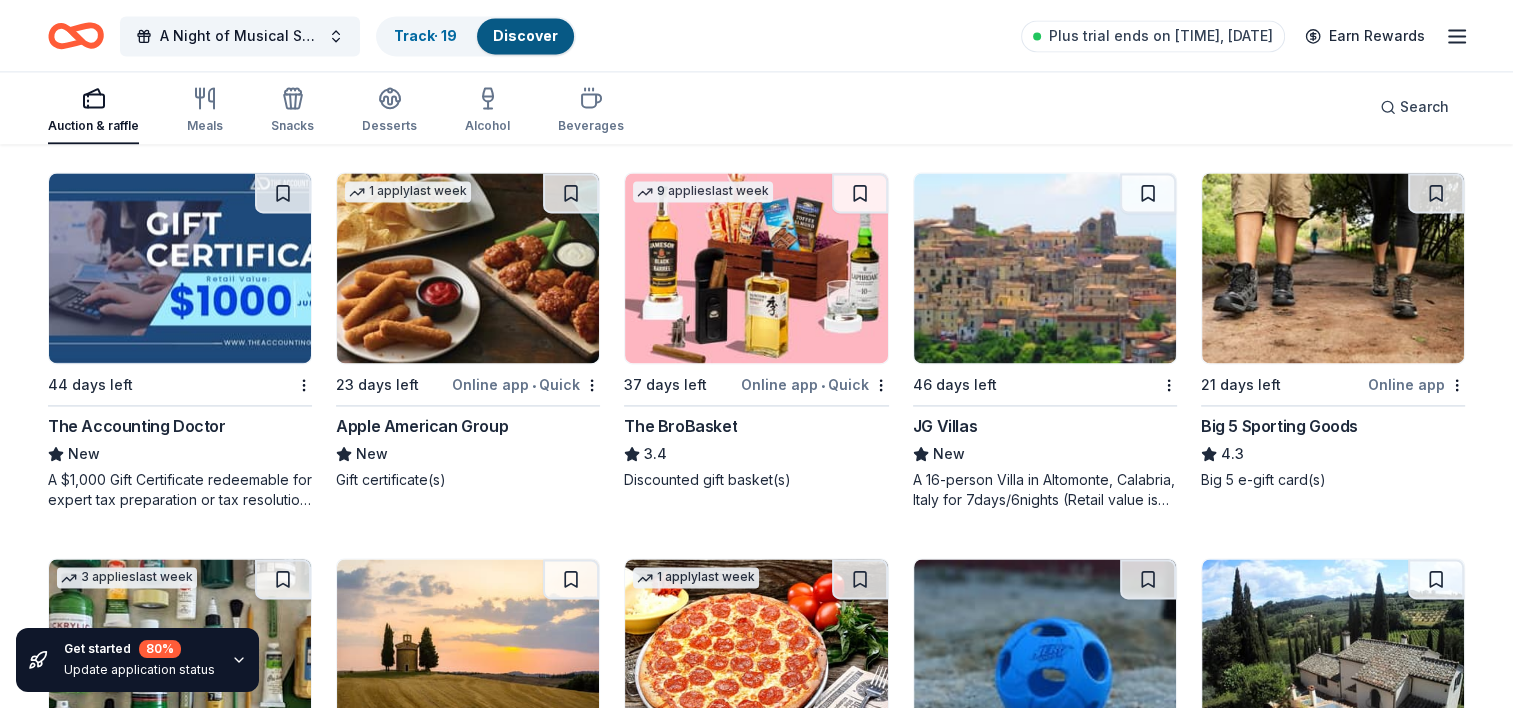 scroll, scrollTop: 2839, scrollLeft: 0, axis: vertical 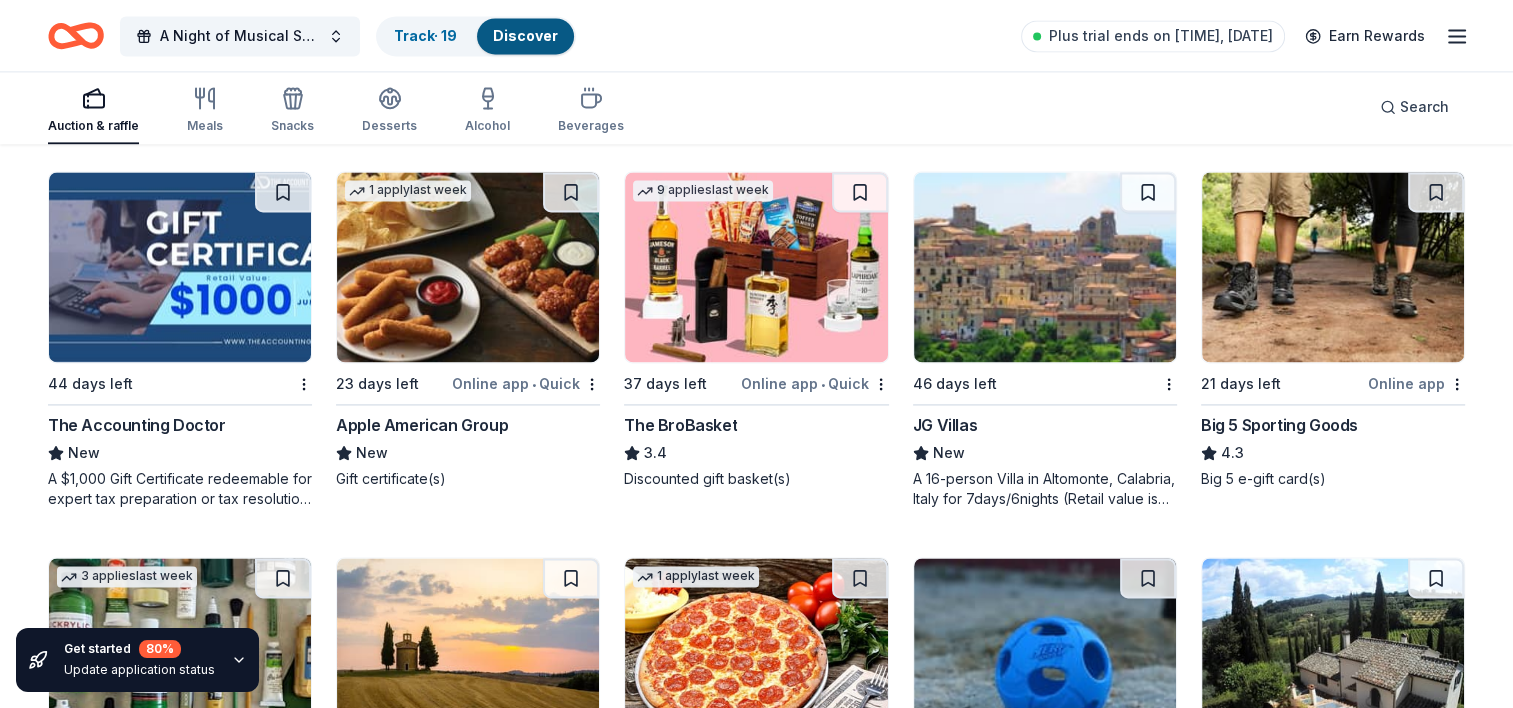 click on "The BroBasket" at bounding box center (680, 425) 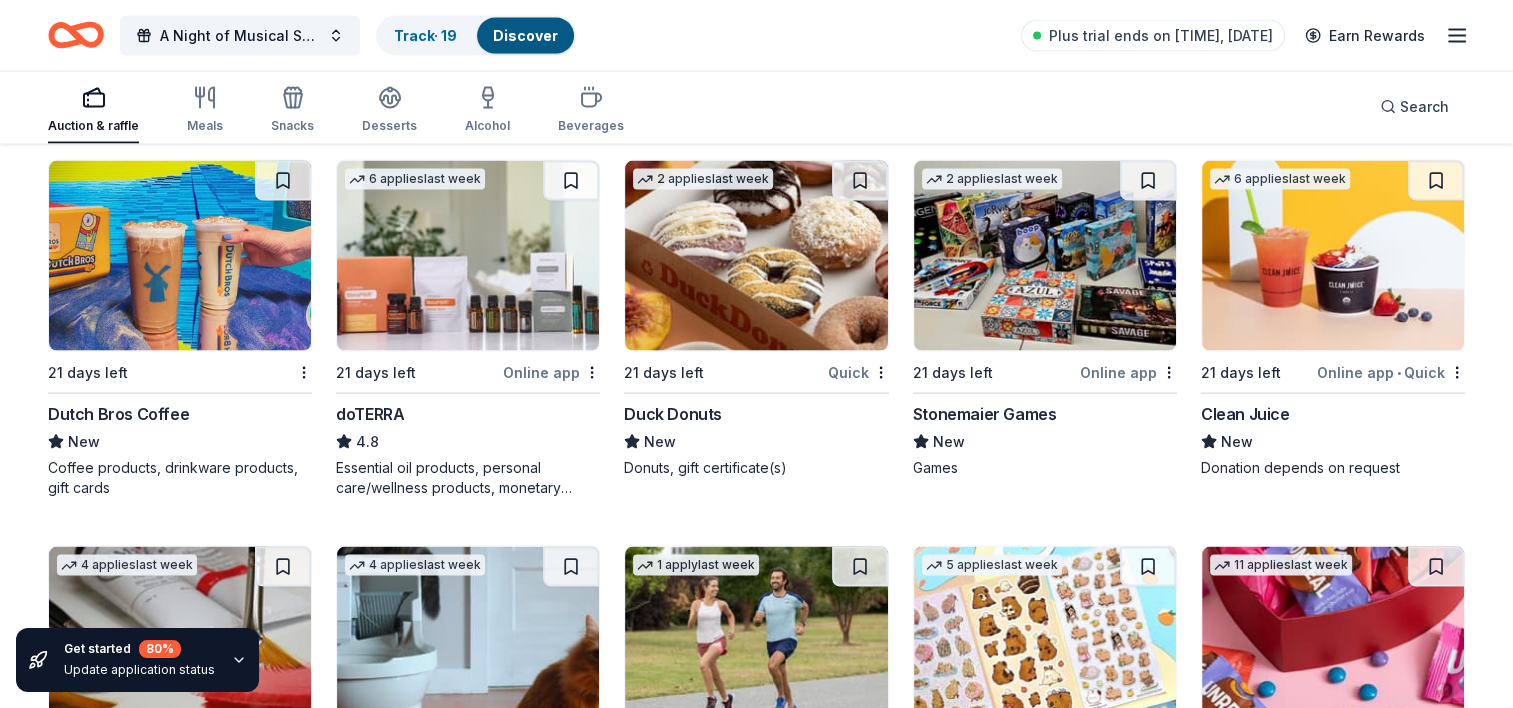 scroll, scrollTop: 4009, scrollLeft: 0, axis: vertical 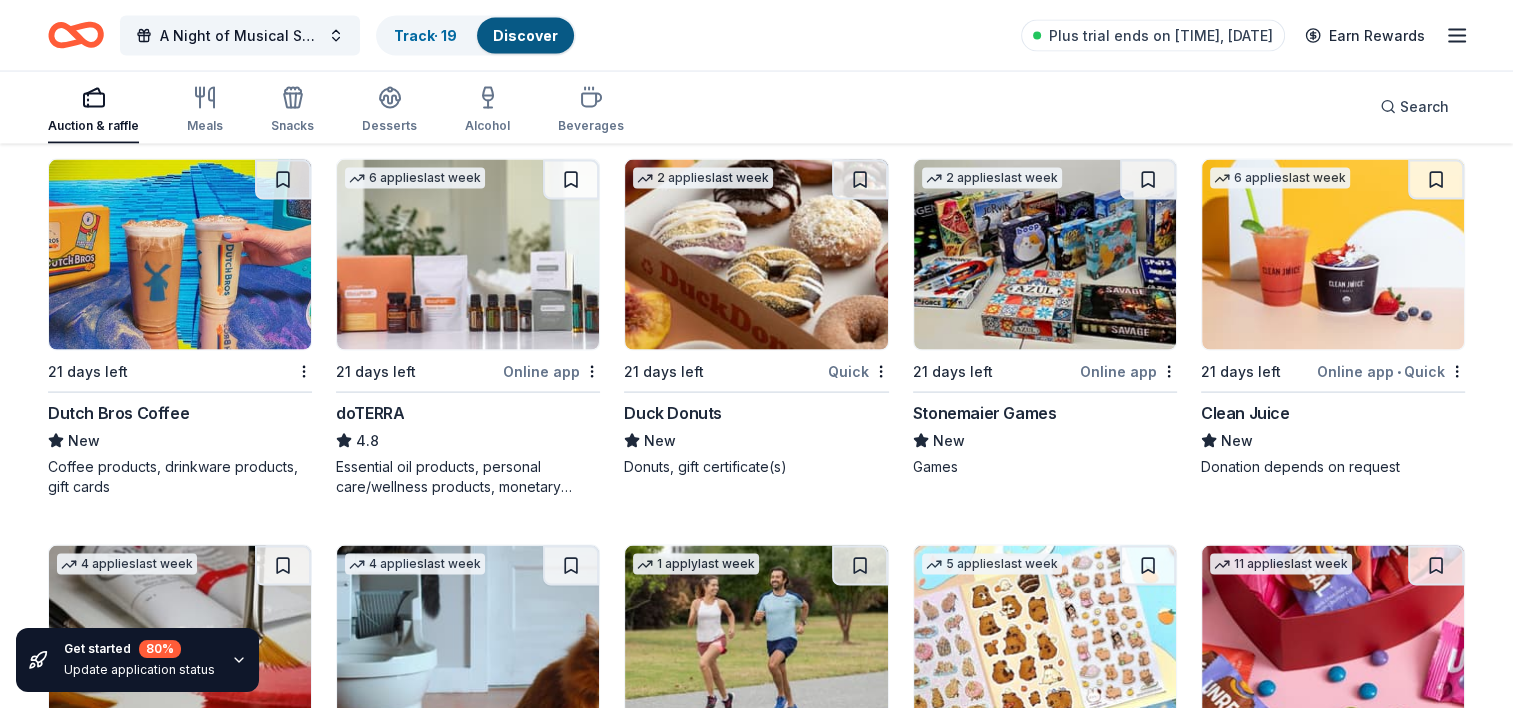 click on "Stonemaier Games" at bounding box center [985, 413] 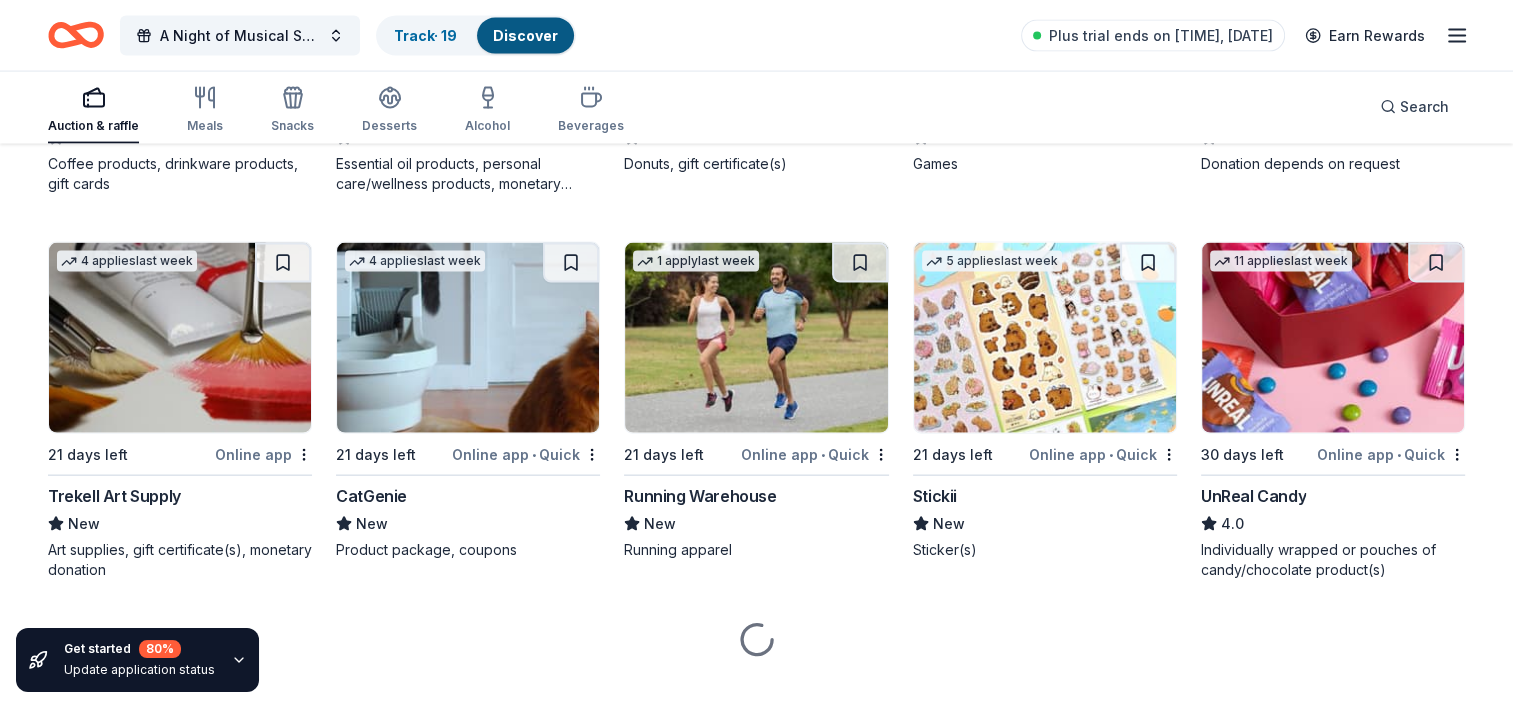 scroll, scrollTop: 4312, scrollLeft: 0, axis: vertical 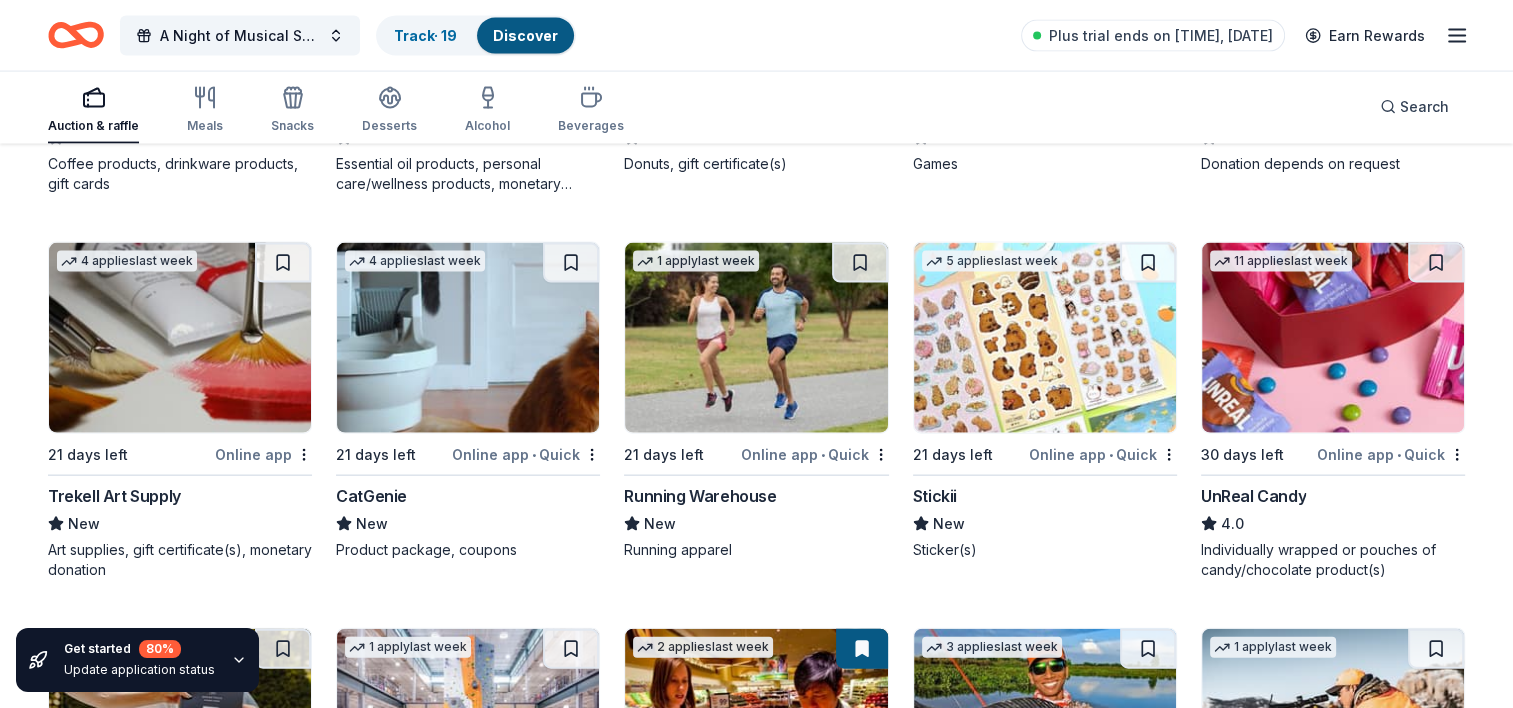 click on "Stickii" at bounding box center (935, 496) 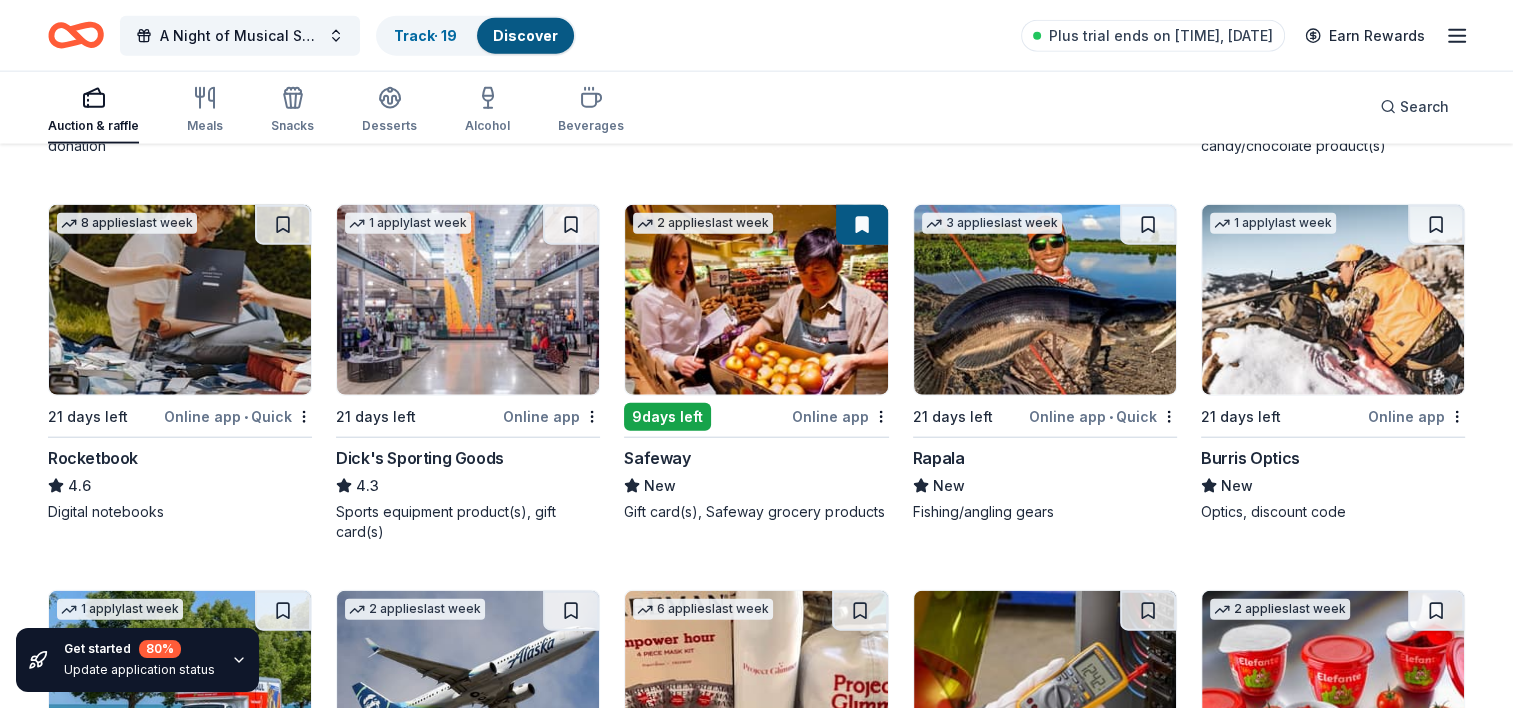 scroll, scrollTop: 4740, scrollLeft: 0, axis: vertical 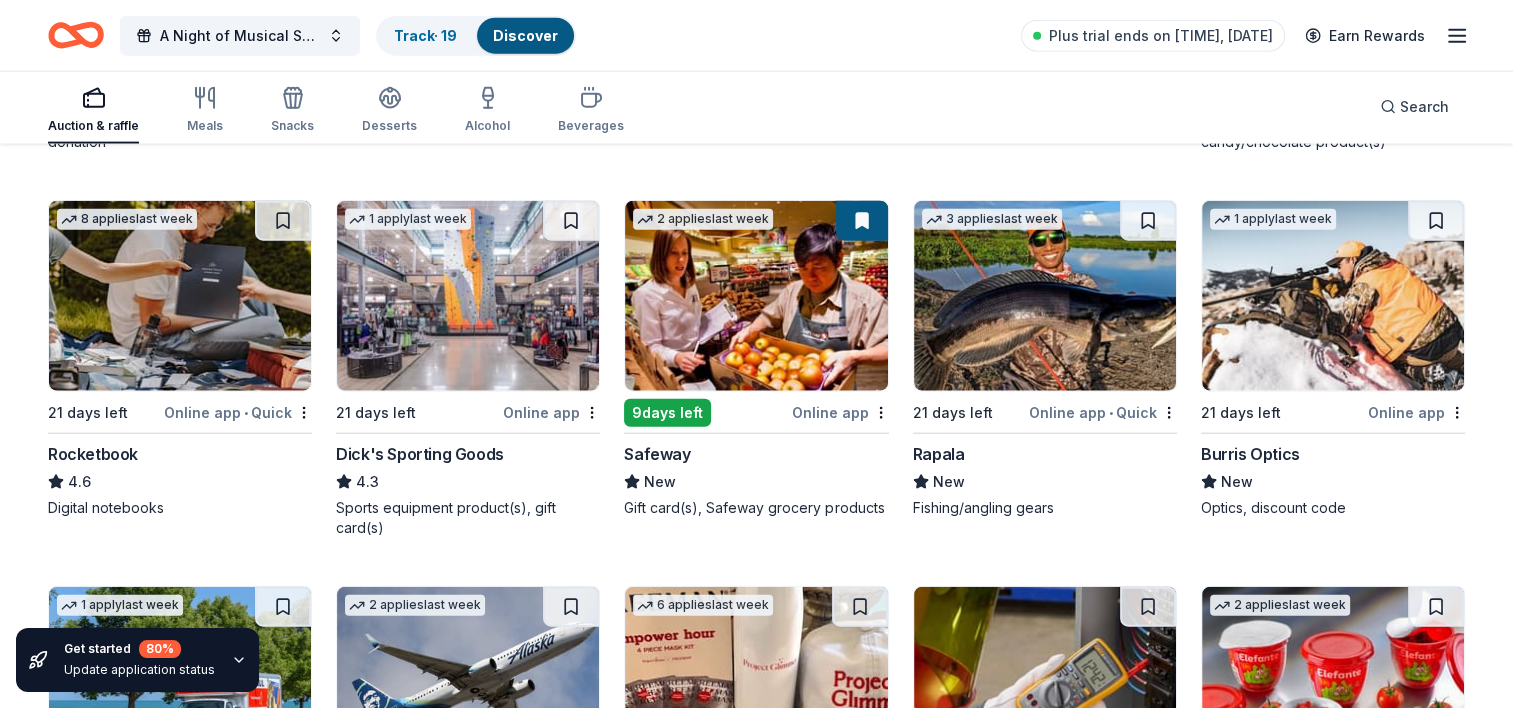 click on "Dick's Sporting Goods" at bounding box center [420, 454] 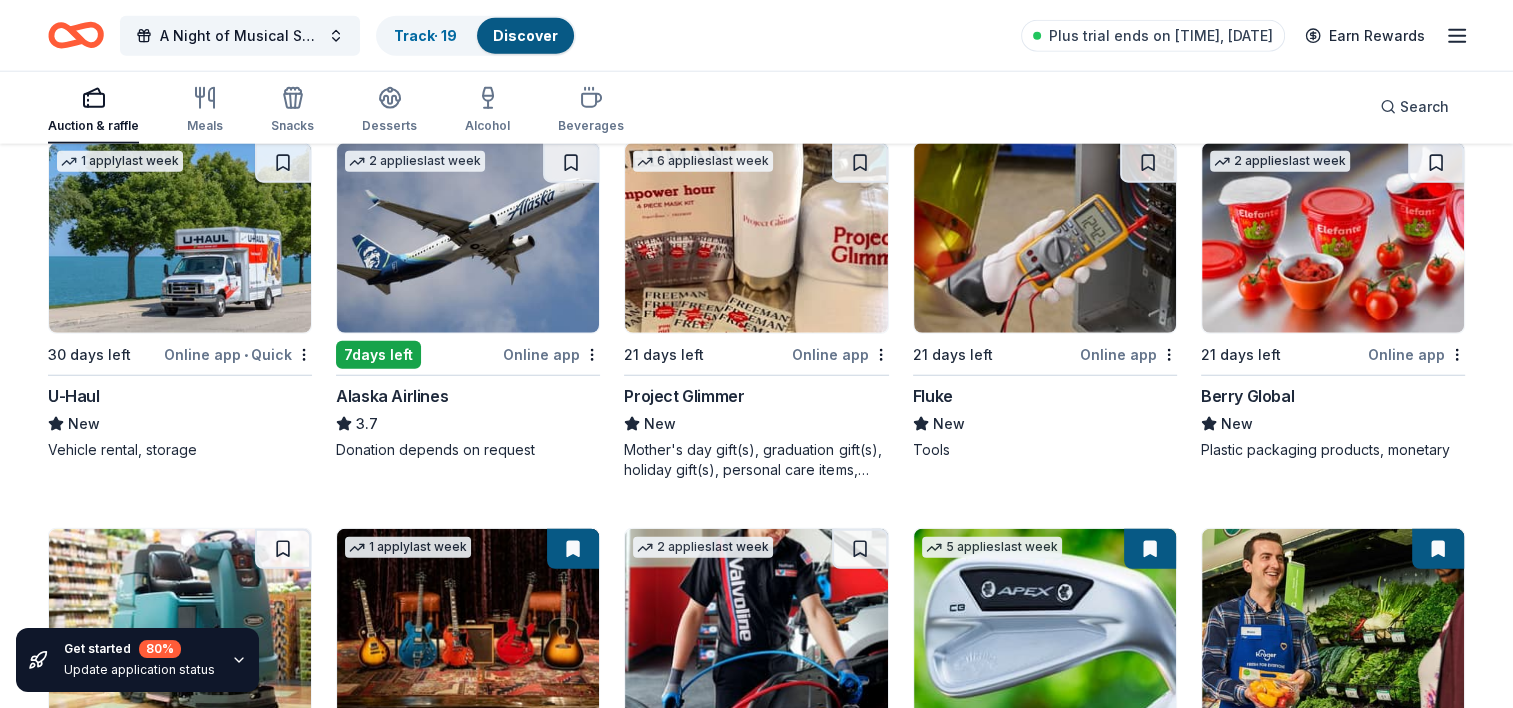 scroll, scrollTop: 5210, scrollLeft: 0, axis: vertical 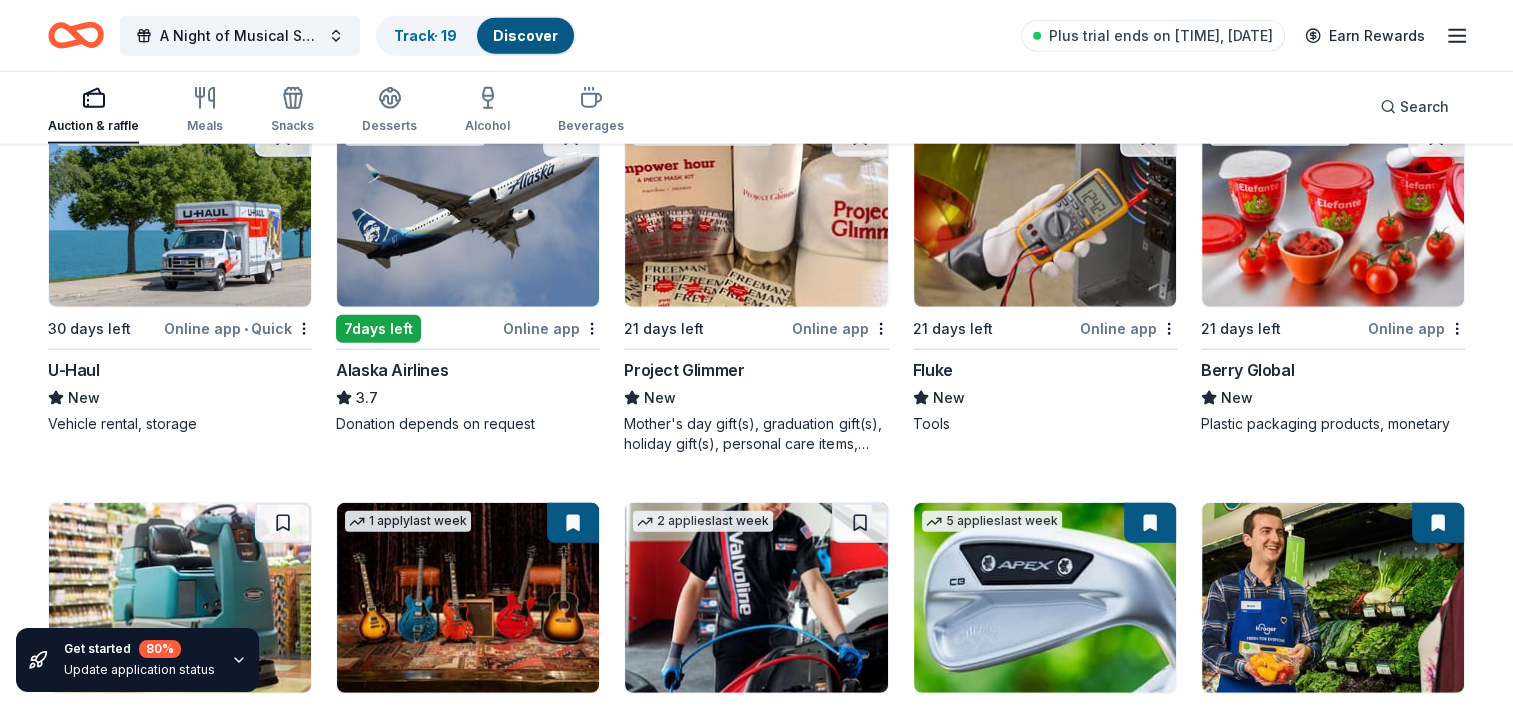 click on "Alaska Airlines" at bounding box center [392, 370] 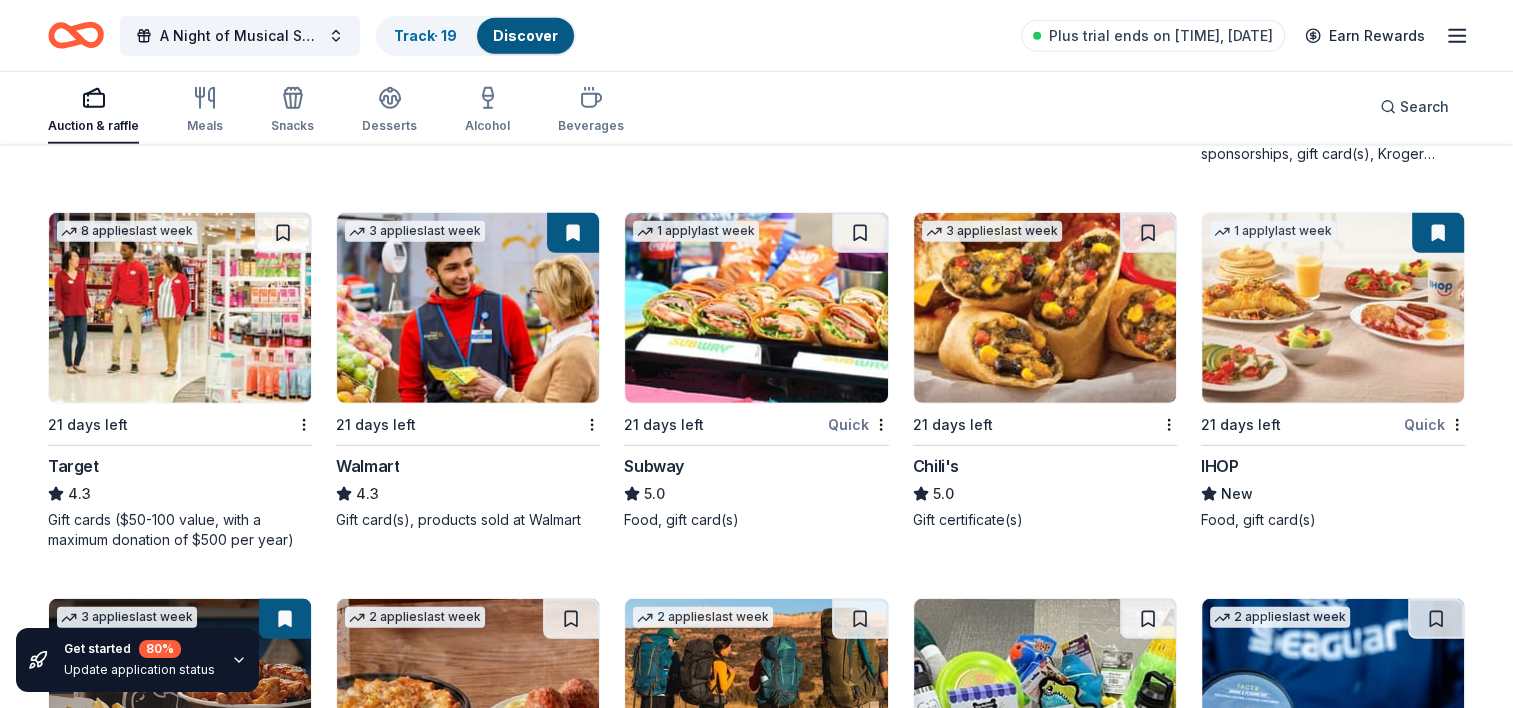 scroll, scrollTop: 5891, scrollLeft: 0, axis: vertical 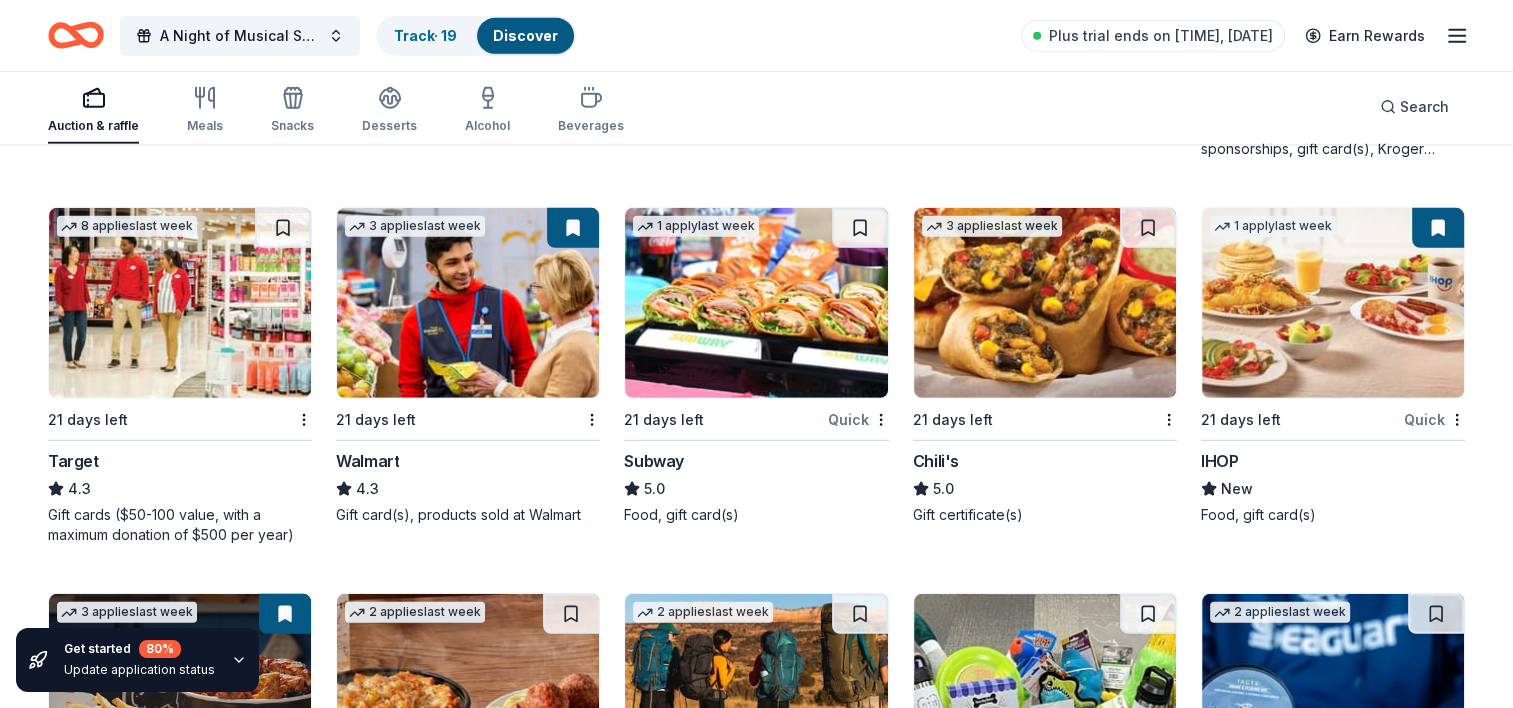 click on "Target" at bounding box center [73, 461] 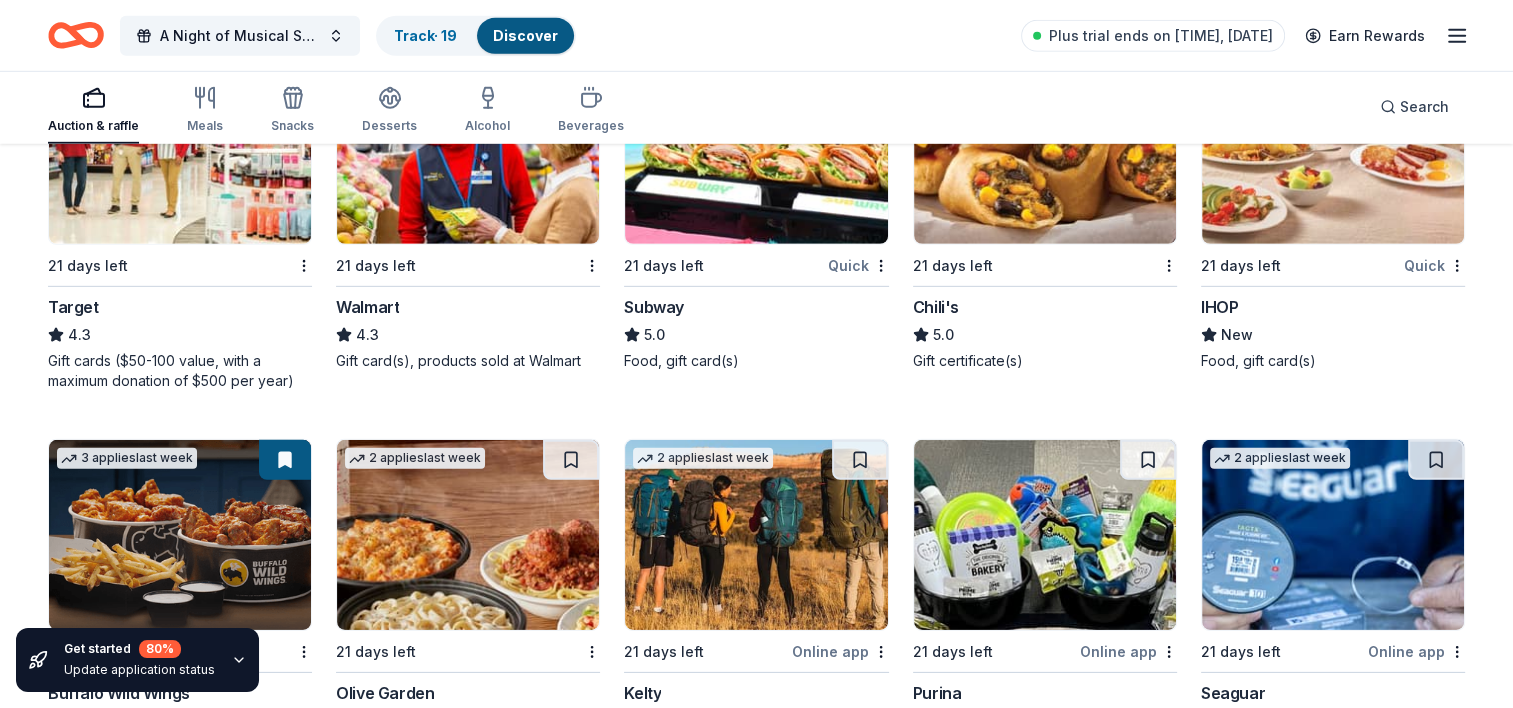 scroll, scrollTop: 6046, scrollLeft: 0, axis: vertical 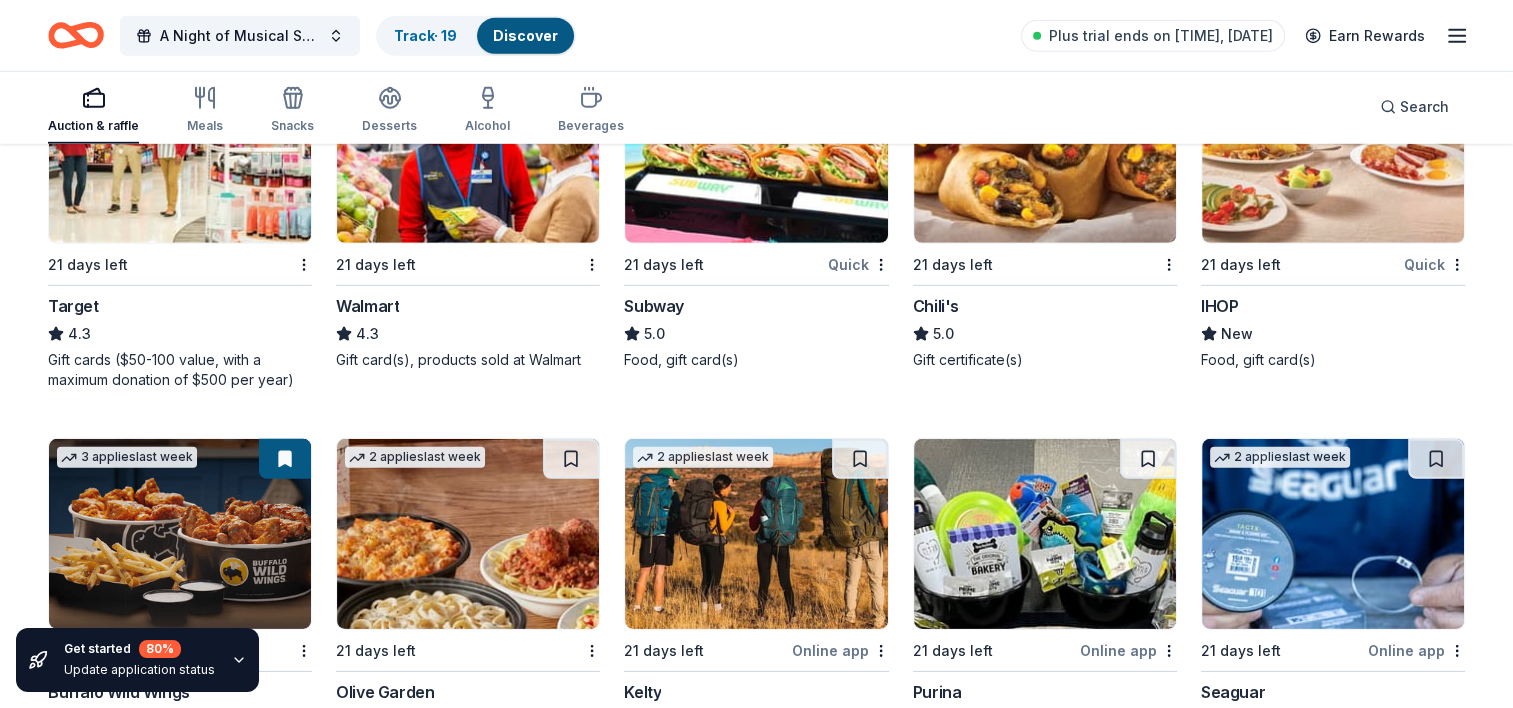 click on "Subway" at bounding box center [654, 306] 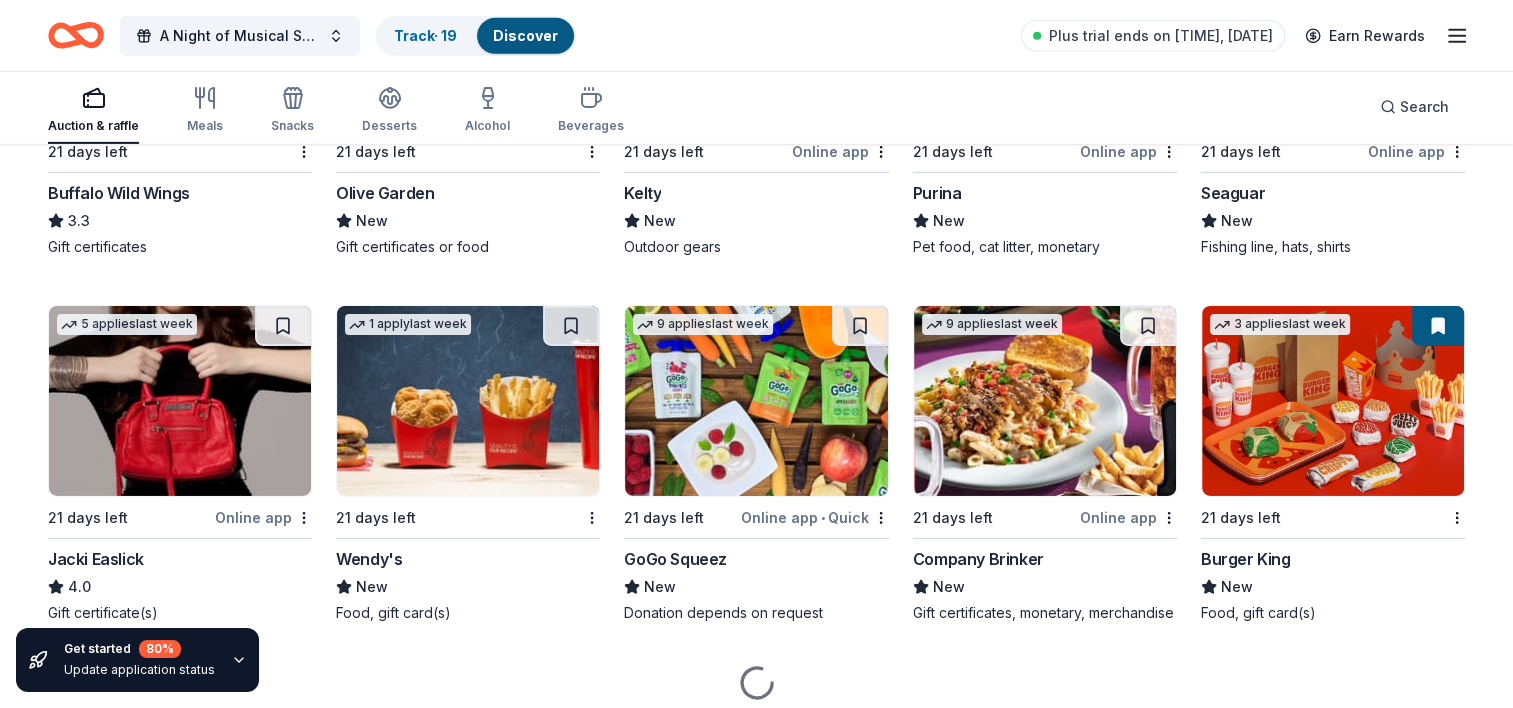 scroll, scrollTop: 6546, scrollLeft: 0, axis: vertical 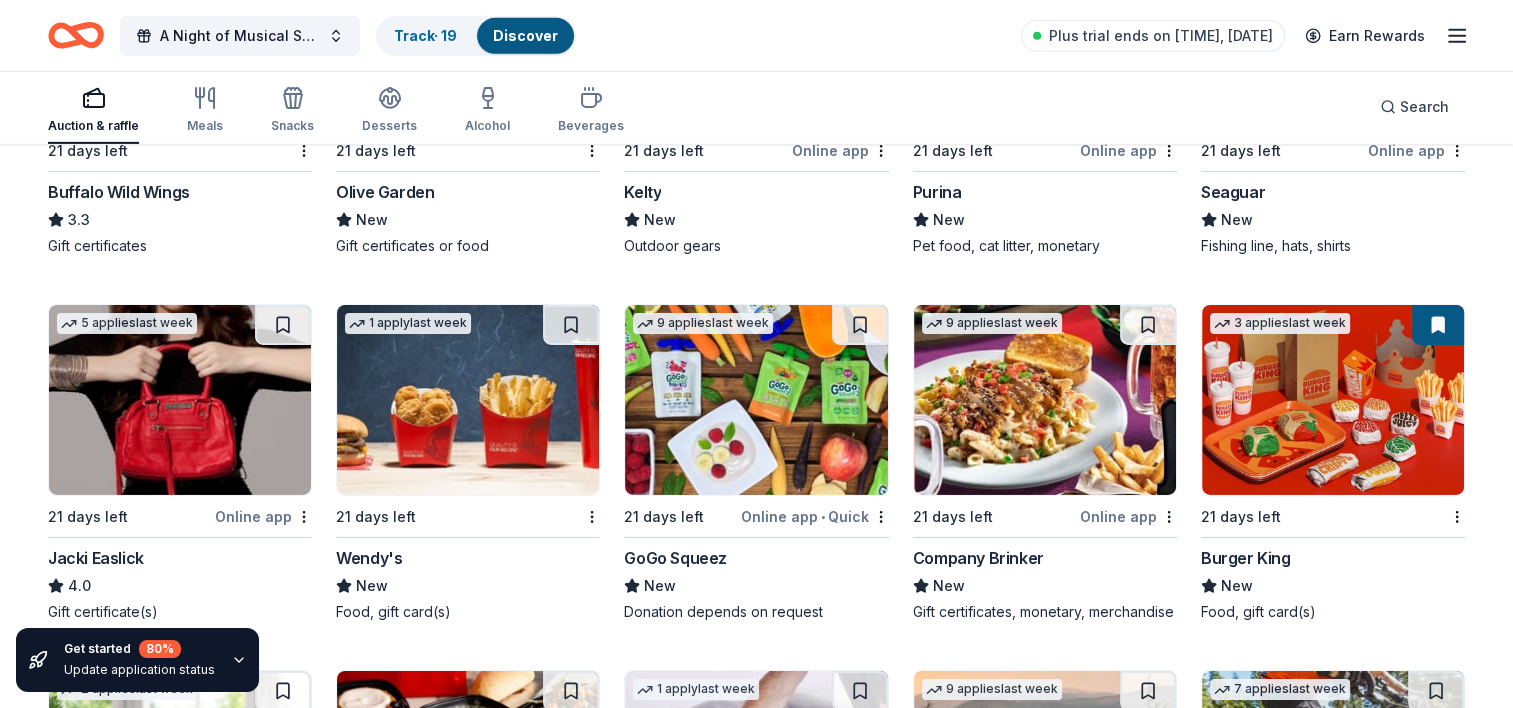 click on "Olive Garden" at bounding box center (385, 192) 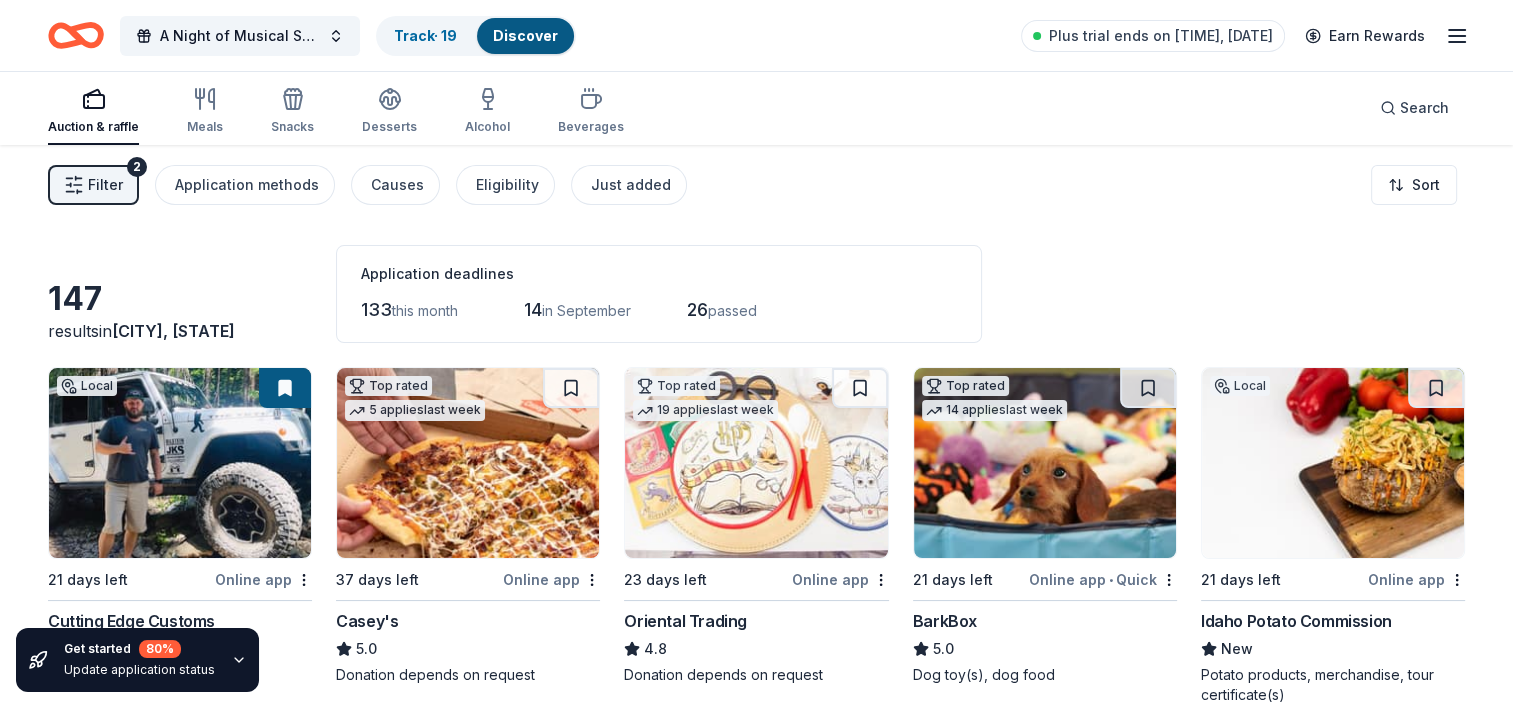 scroll, scrollTop: 0, scrollLeft: 0, axis: both 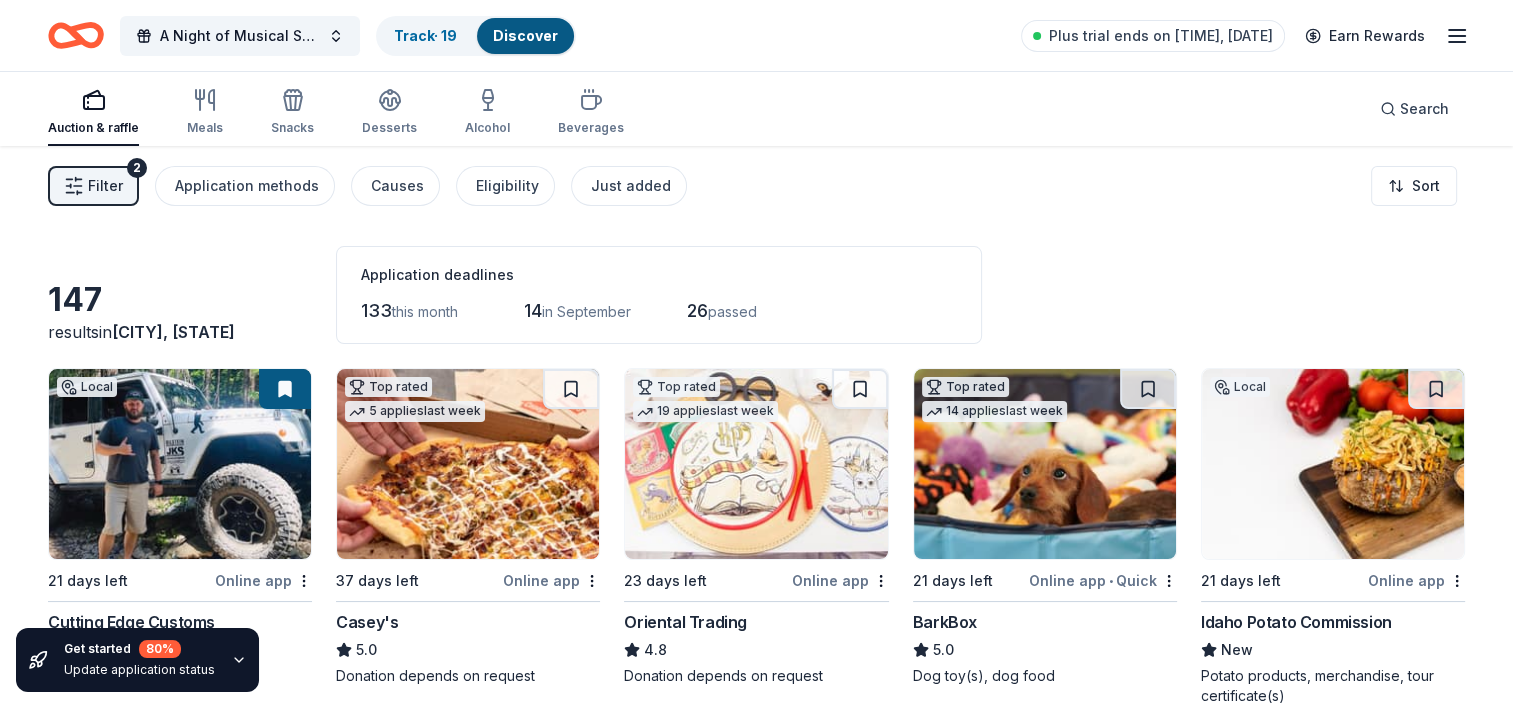 click on "Search" at bounding box center [1414, 109] 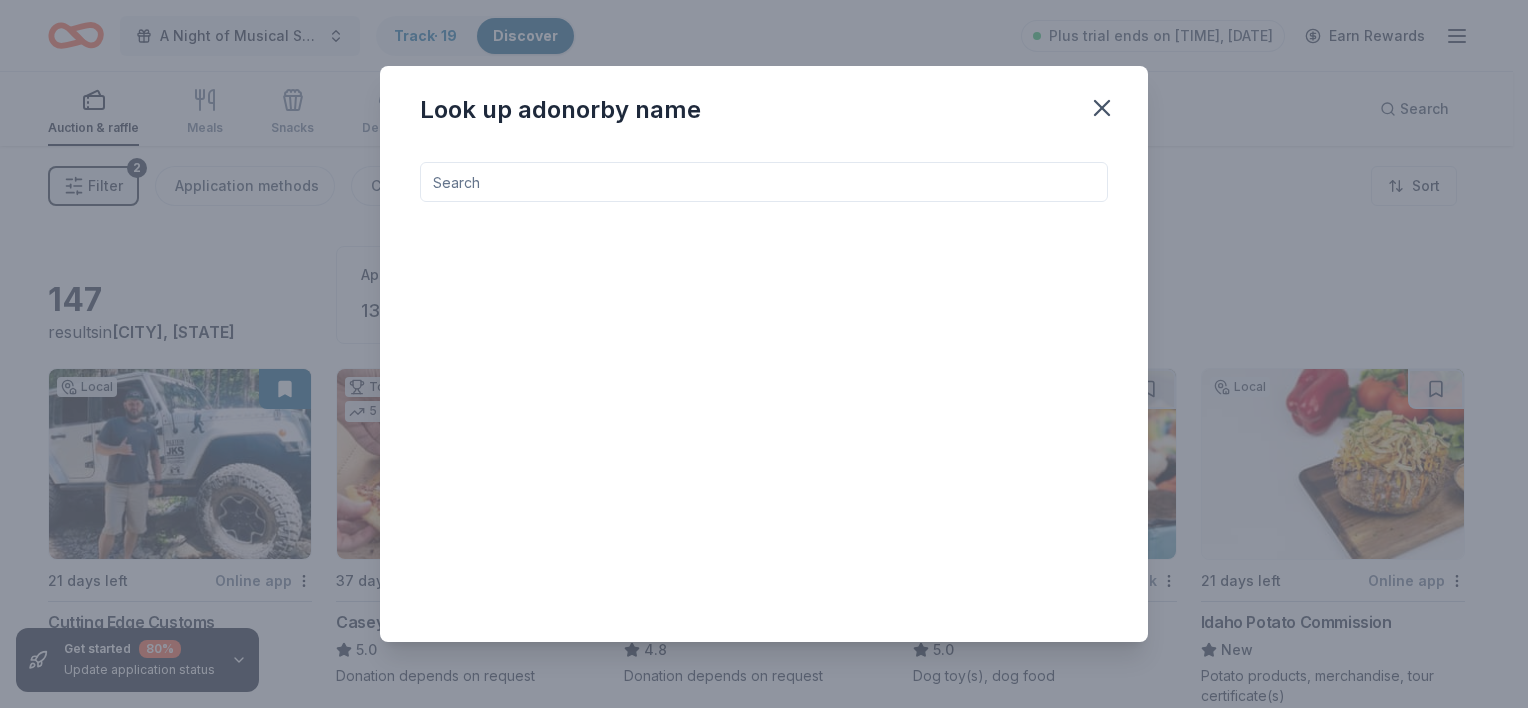 click 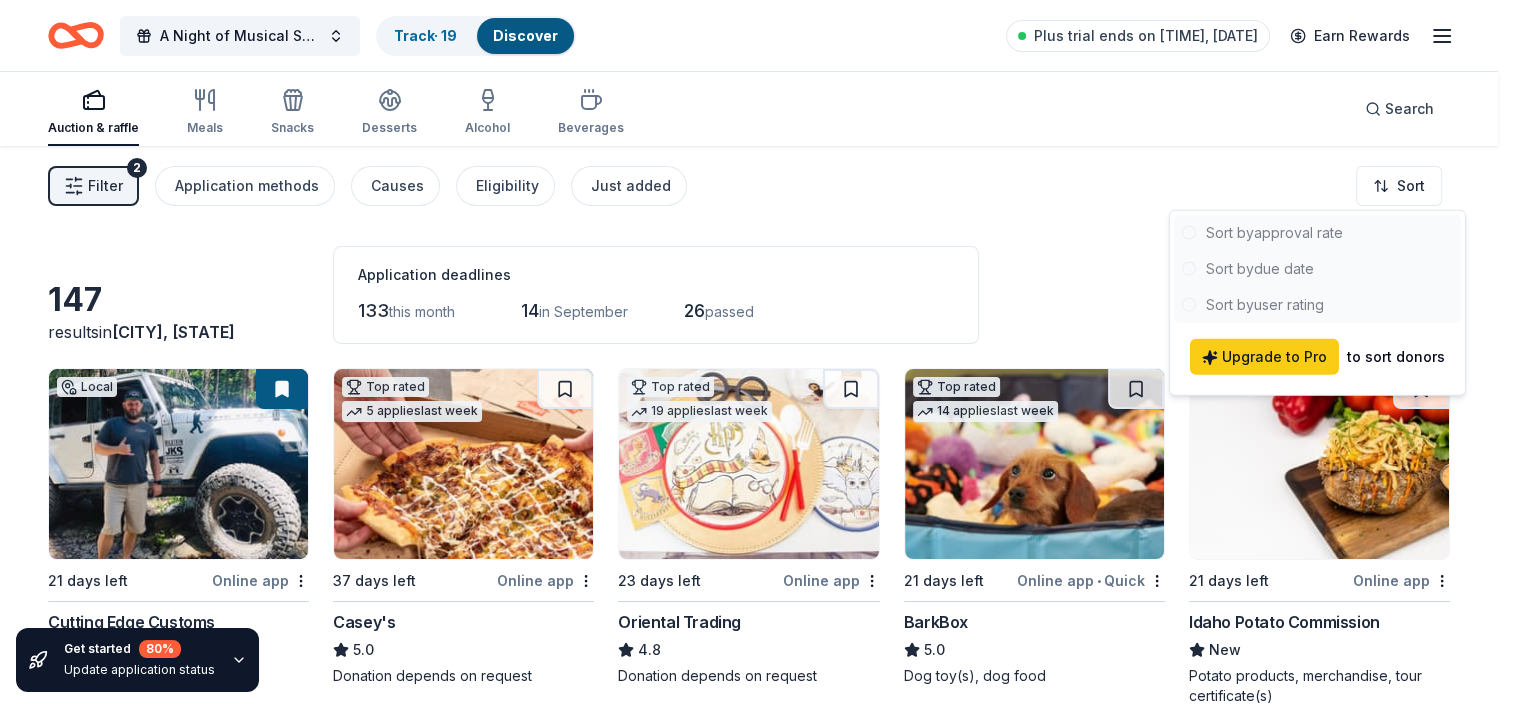 click on "A Night of Musical Splendor - Fall Fundraiser Track  · 19 Discover Plus trial ends on 5PM, 8/12 Earn Rewards Auction & raffle Meals Snacks Desserts Alcohol Beverages Search Filter 2 Application methods Causes Eligibility Just added Sort Get started 80 % Update application status 147 results  in  Coeur d'Alene, ID Application deadlines 133  this month 14  in September 26  passed Local 21 days left Online app Cutting Edge Customs New Gift certificates Top rated 5   applies  last week 37 days left Online app Casey's 5.0 Donation depends on request Top rated 19   applies  last week 23 days left Online app Oriental Trading 4.8 Donation depends on request Top rated 14   applies  last week 21 days left Online app • Quick BarkBox 5.0 Dog toy(s), dog food Local 21 days left Online app Idaho Potato Commission New Potato products, merchandise, tour certificate(s) Top rated 4   applies  last week 6  days left Online app In-N-Out 5.0 Merchandise, gift certificate(s) 1   apply  last week 21 days left Online app 4.4 9 6" at bounding box center [756, 354] 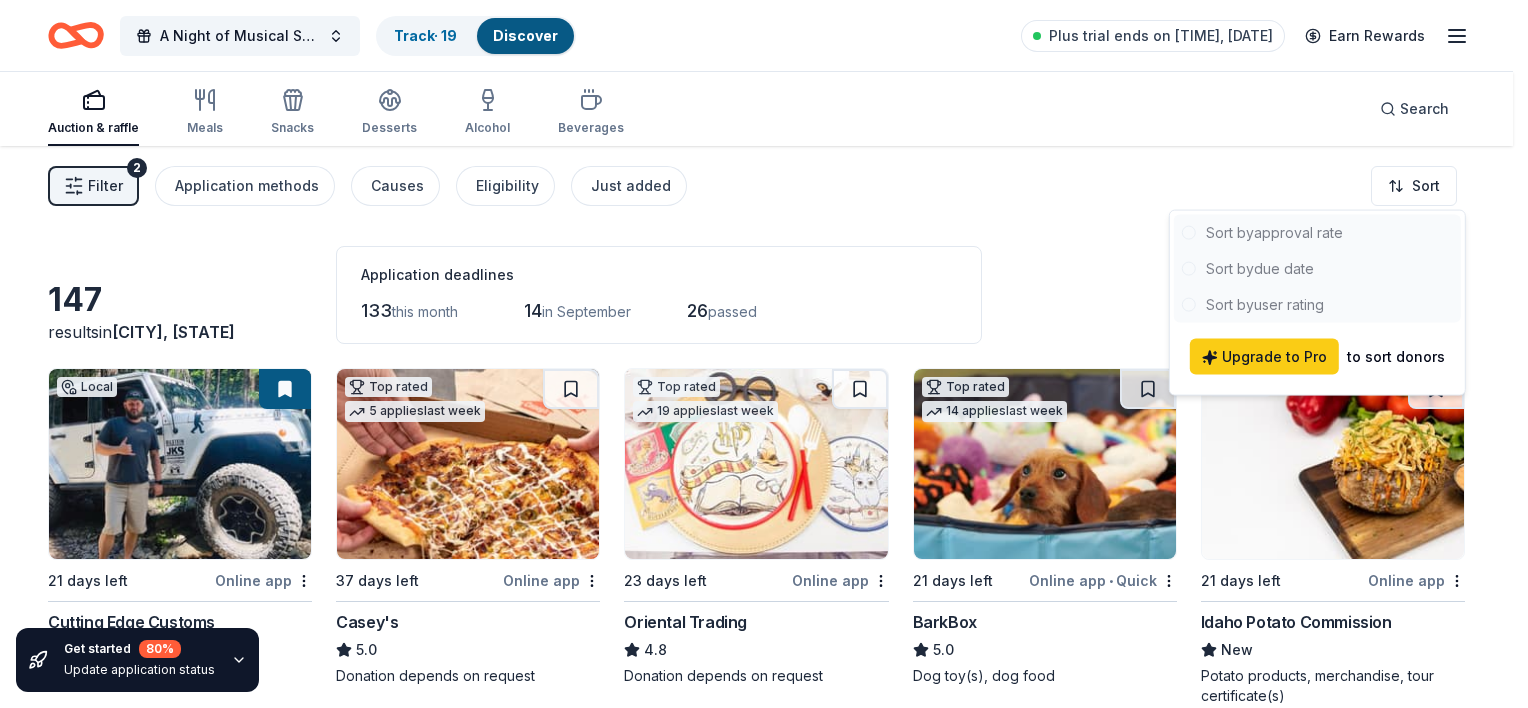 click at bounding box center (1317, 269) 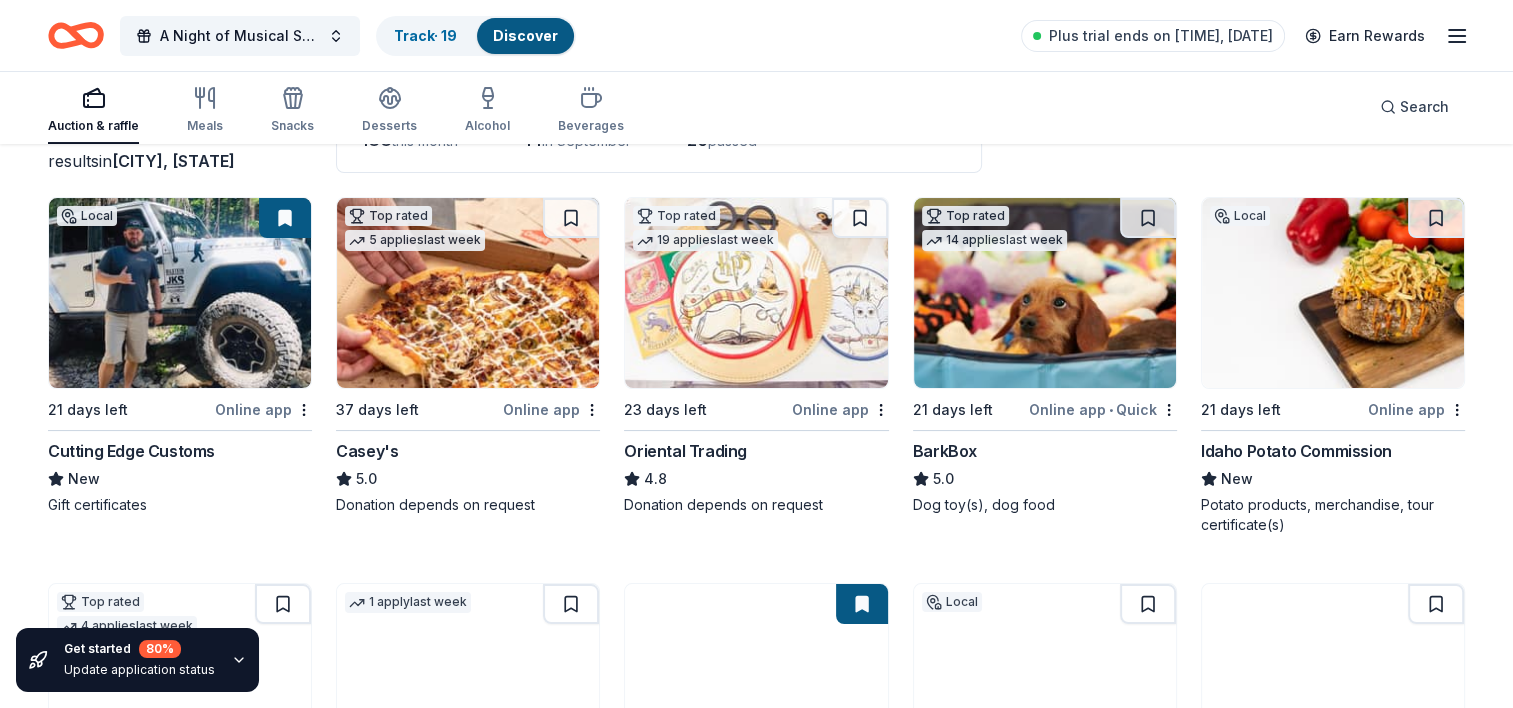 scroll, scrollTop: 181, scrollLeft: 0, axis: vertical 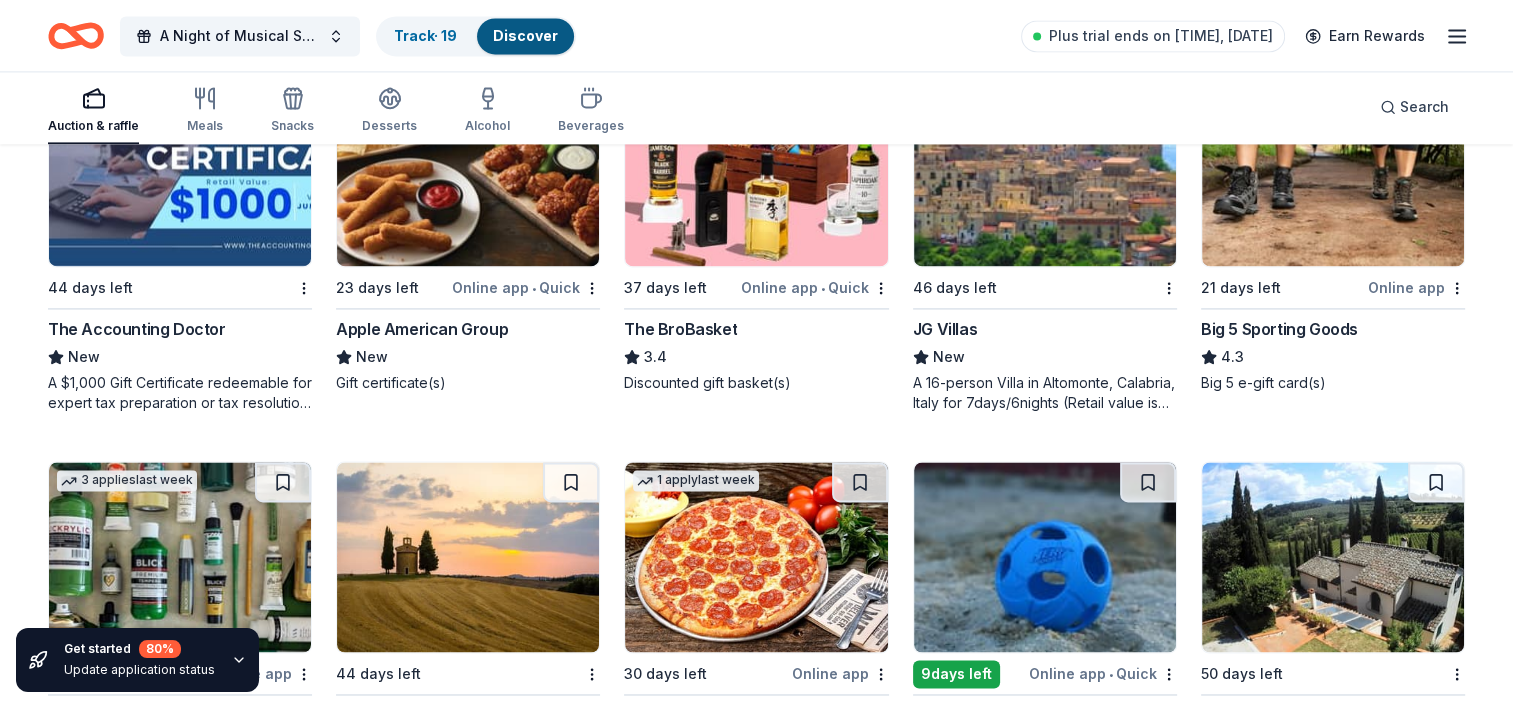 click on "JG Villas" at bounding box center [945, 329] 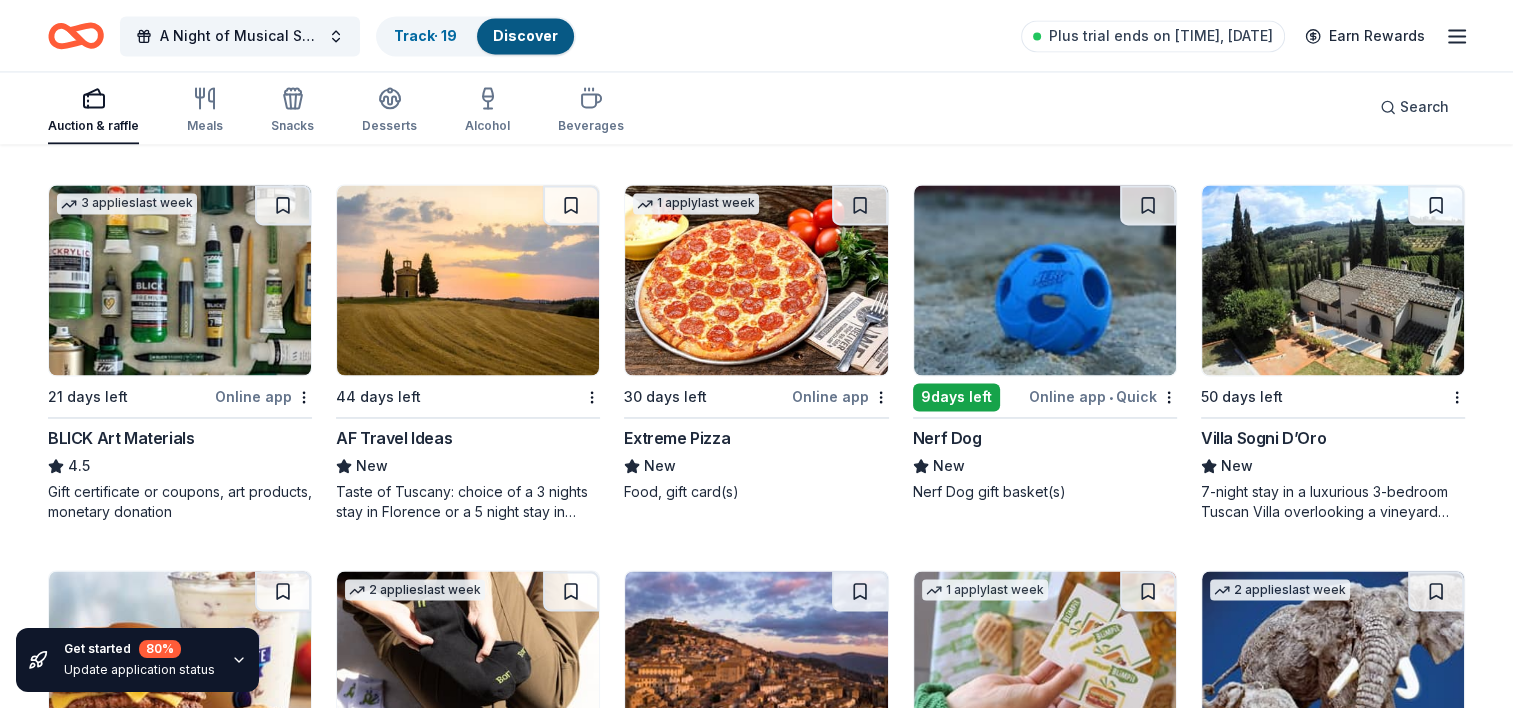 scroll, scrollTop: 3224, scrollLeft: 0, axis: vertical 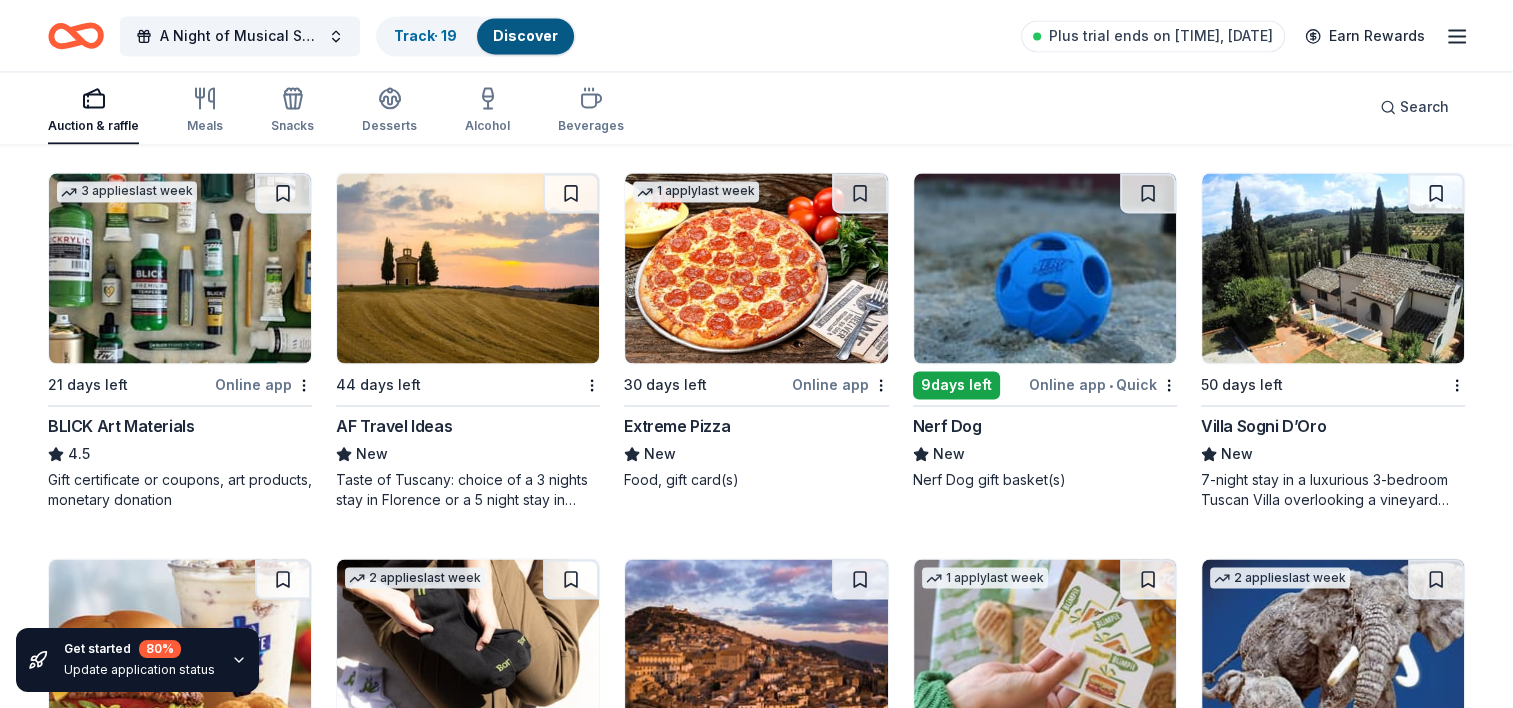 click on "Nerf Dog" at bounding box center [947, 426] 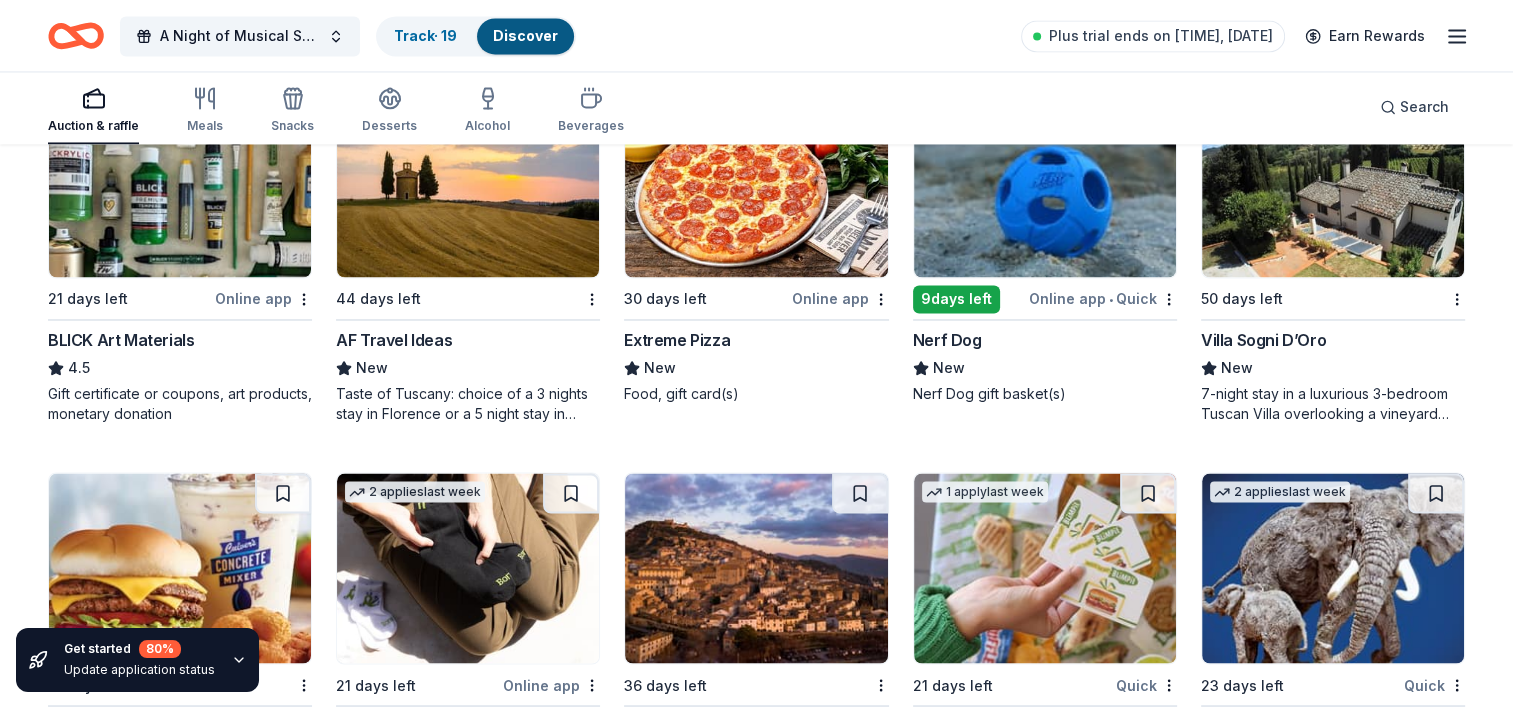 scroll, scrollTop: 3256, scrollLeft: 0, axis: vertical 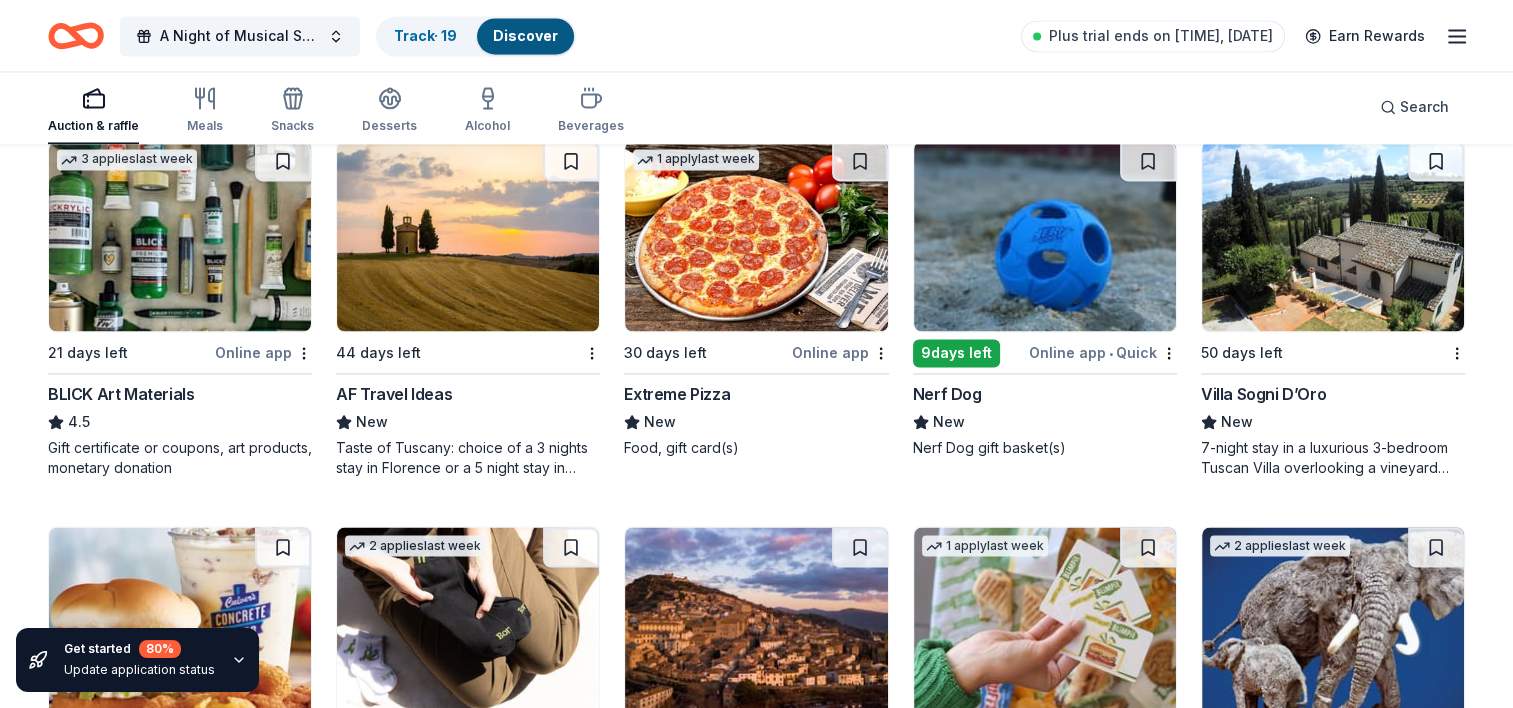 click on "Nerf Dog" at bounding box center (1045, 394) 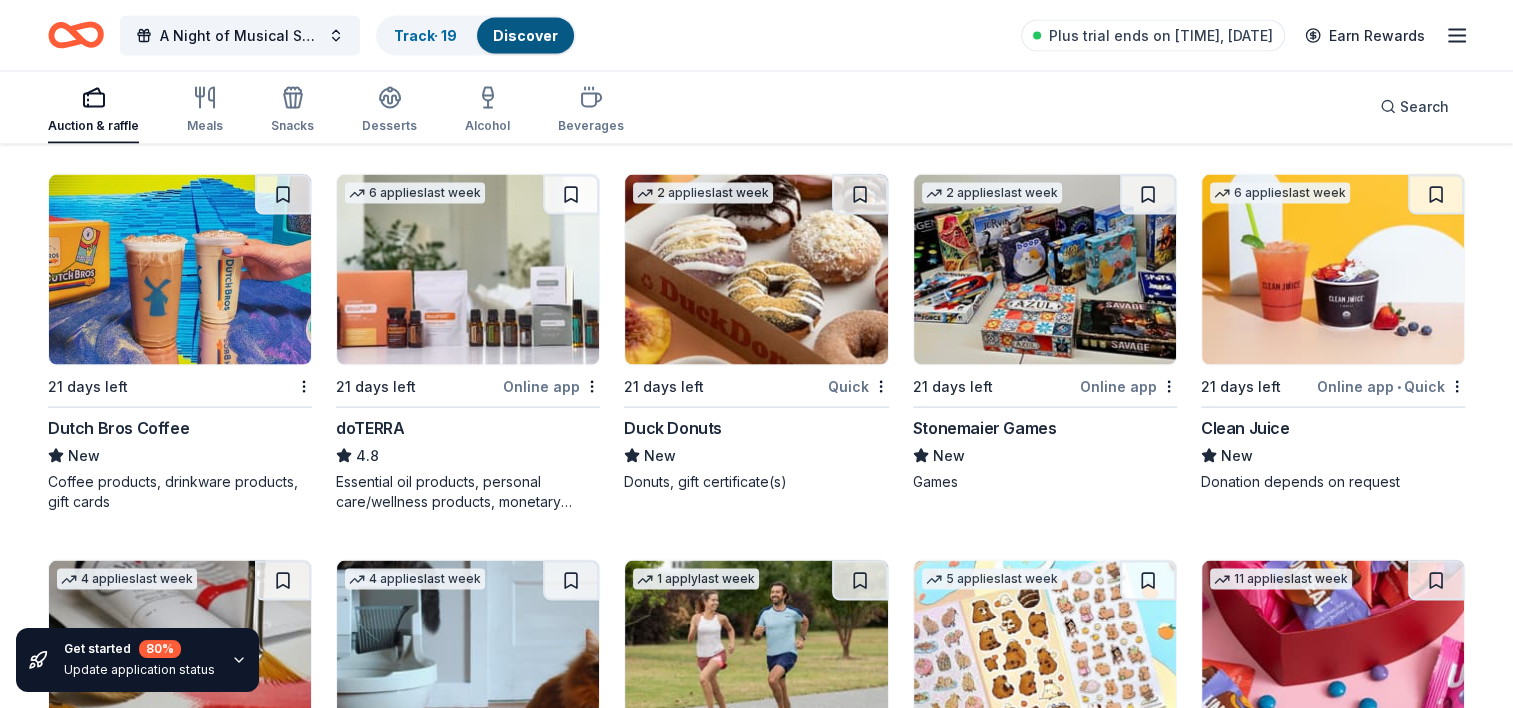 scroll, scrollTop: 4027, scrollLeft: 0, axis: vertical 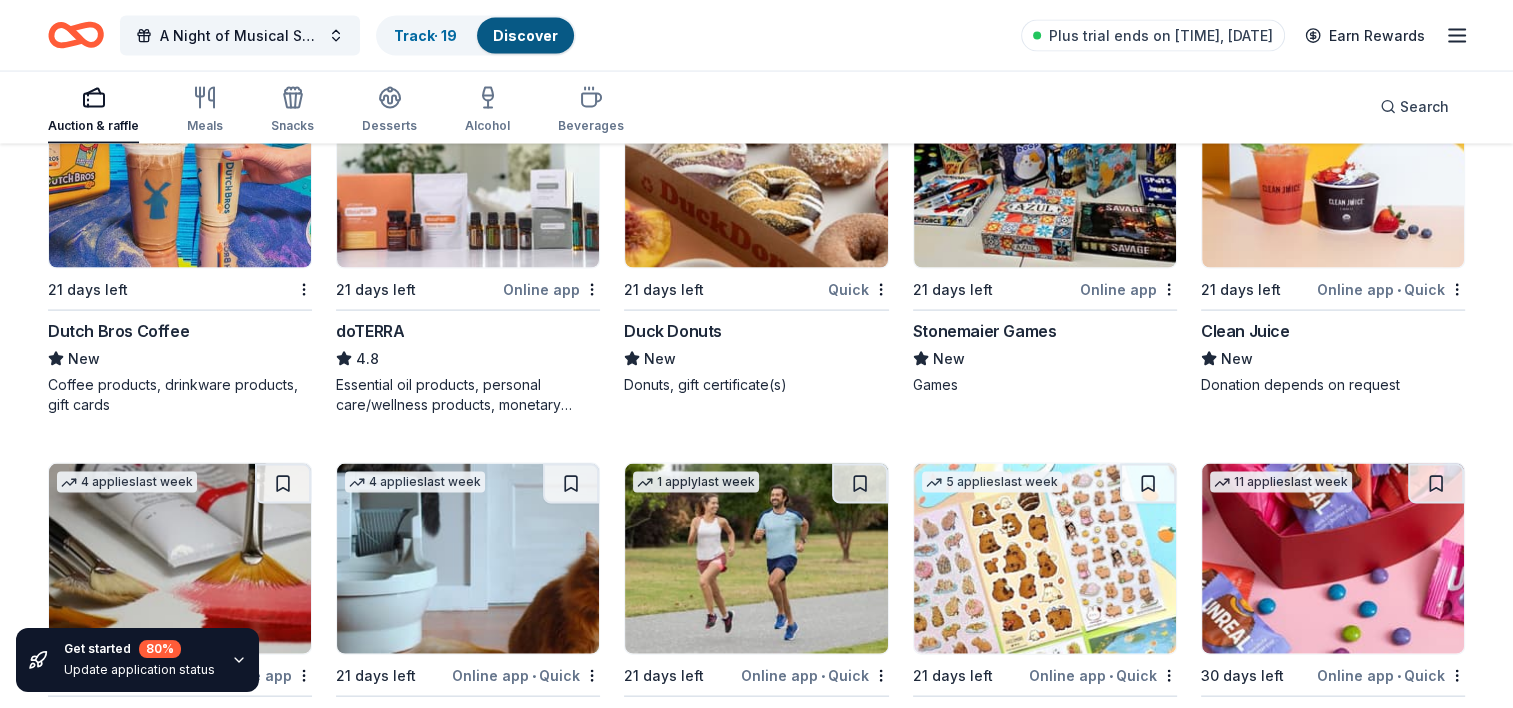 click on "doTERRA" at bounding box center (370, 331) 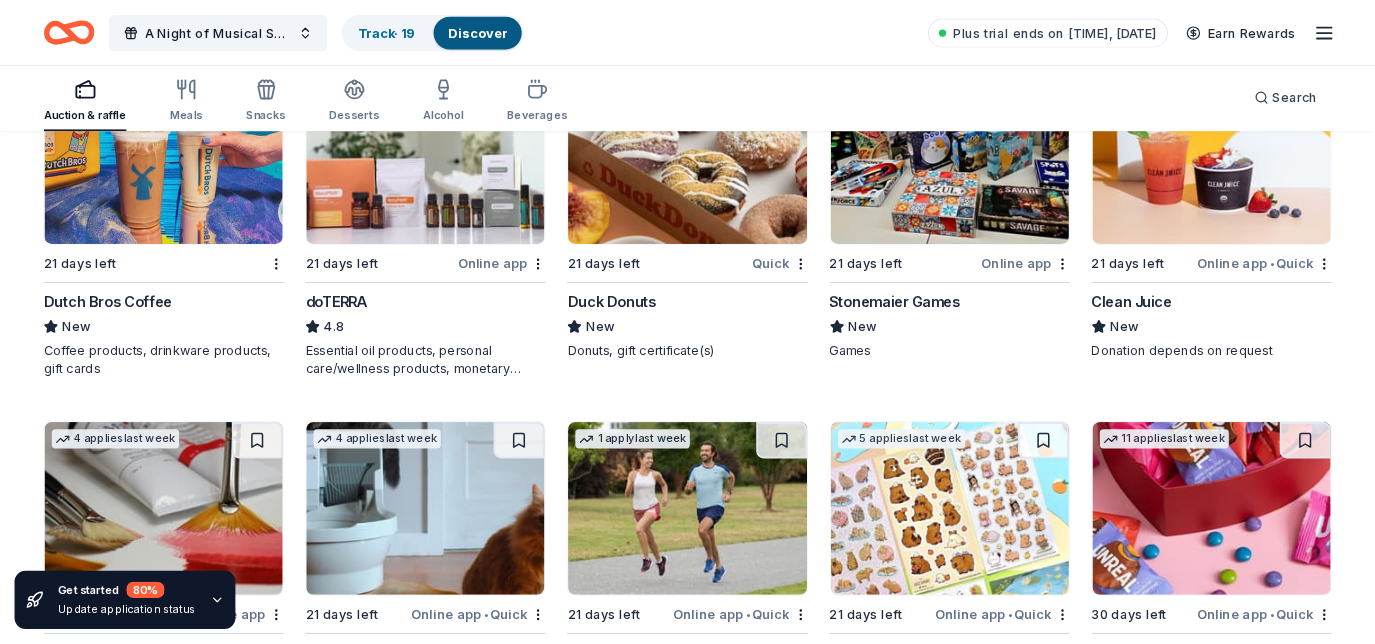 scroll, scrollTop: 4090, scrollLeft: 0, axis: vertical 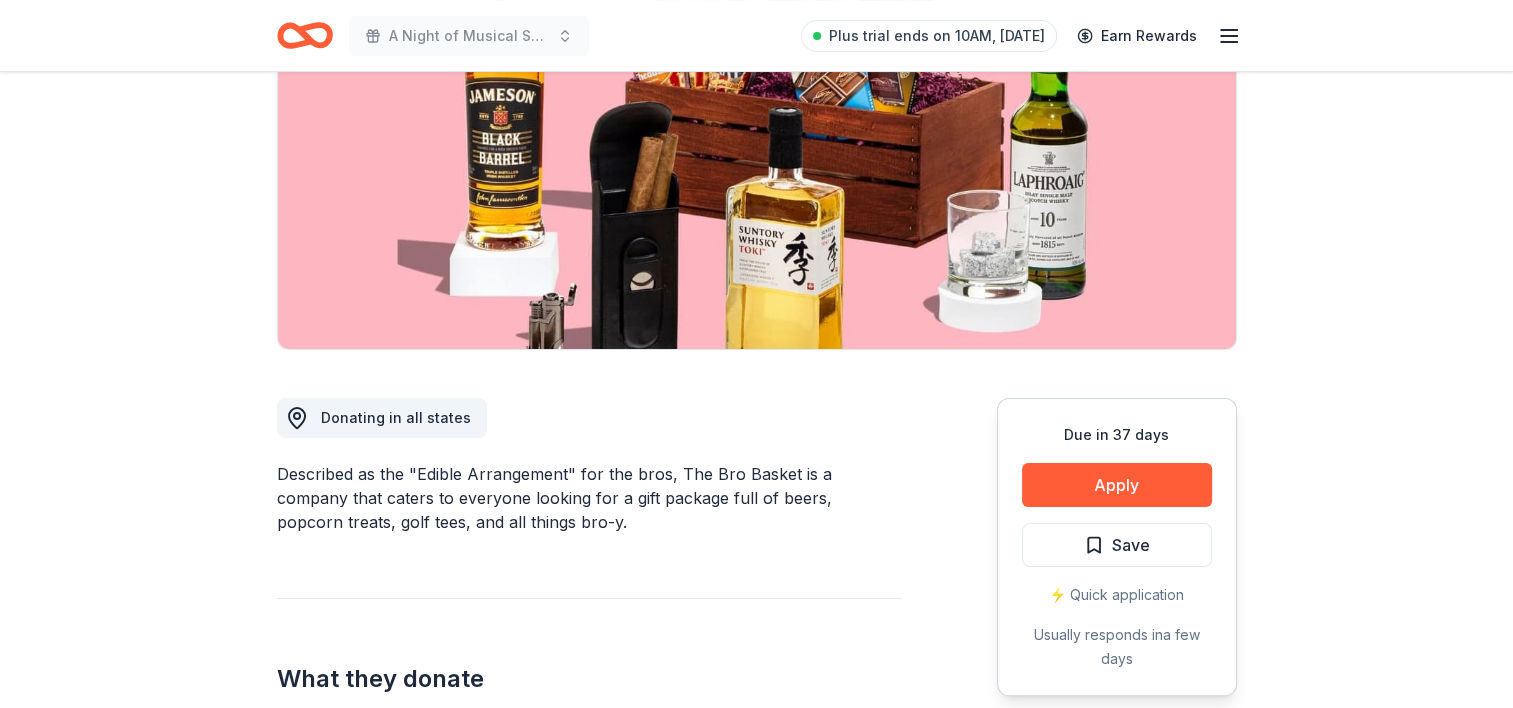 click on "Apply" at bounding box center (1117, 485) 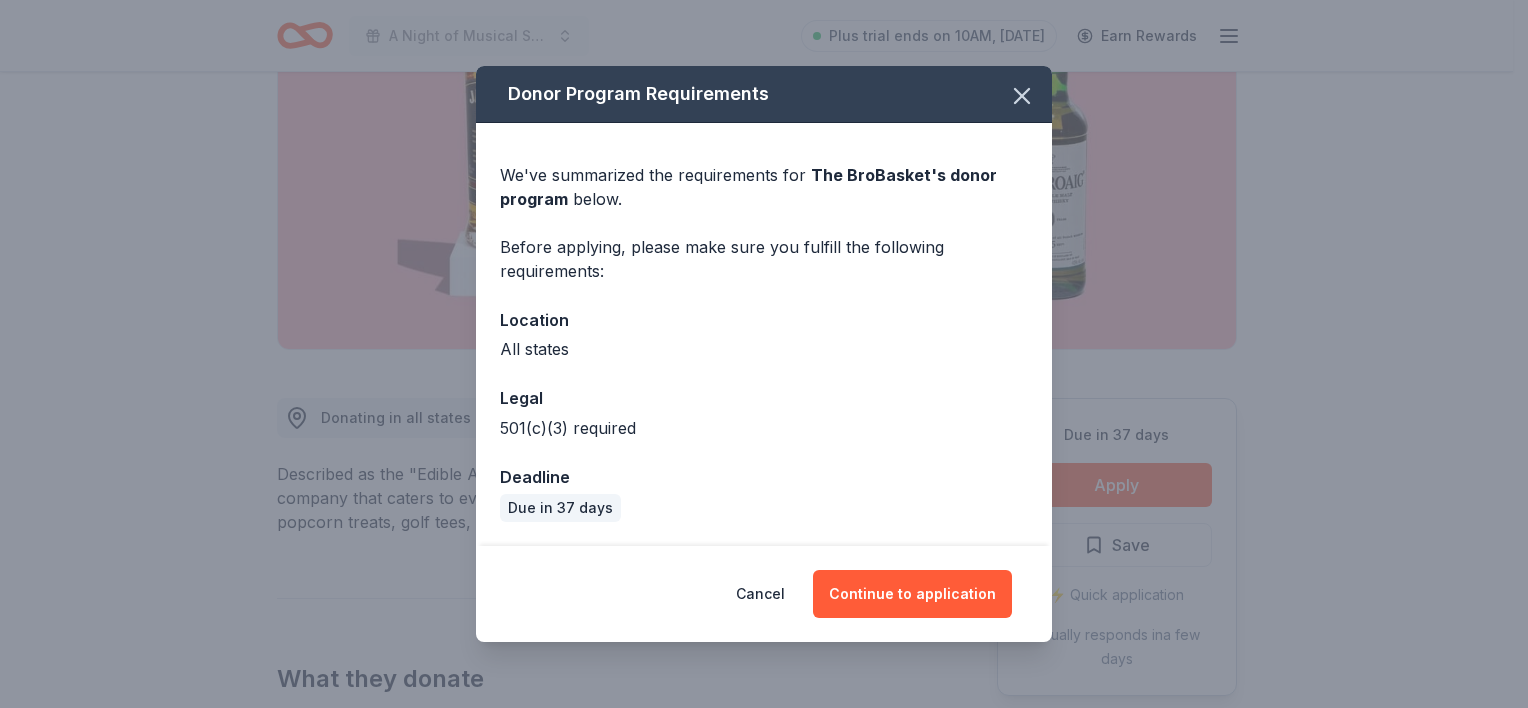 click on "Continue to application" at bounding box center [912, 594] 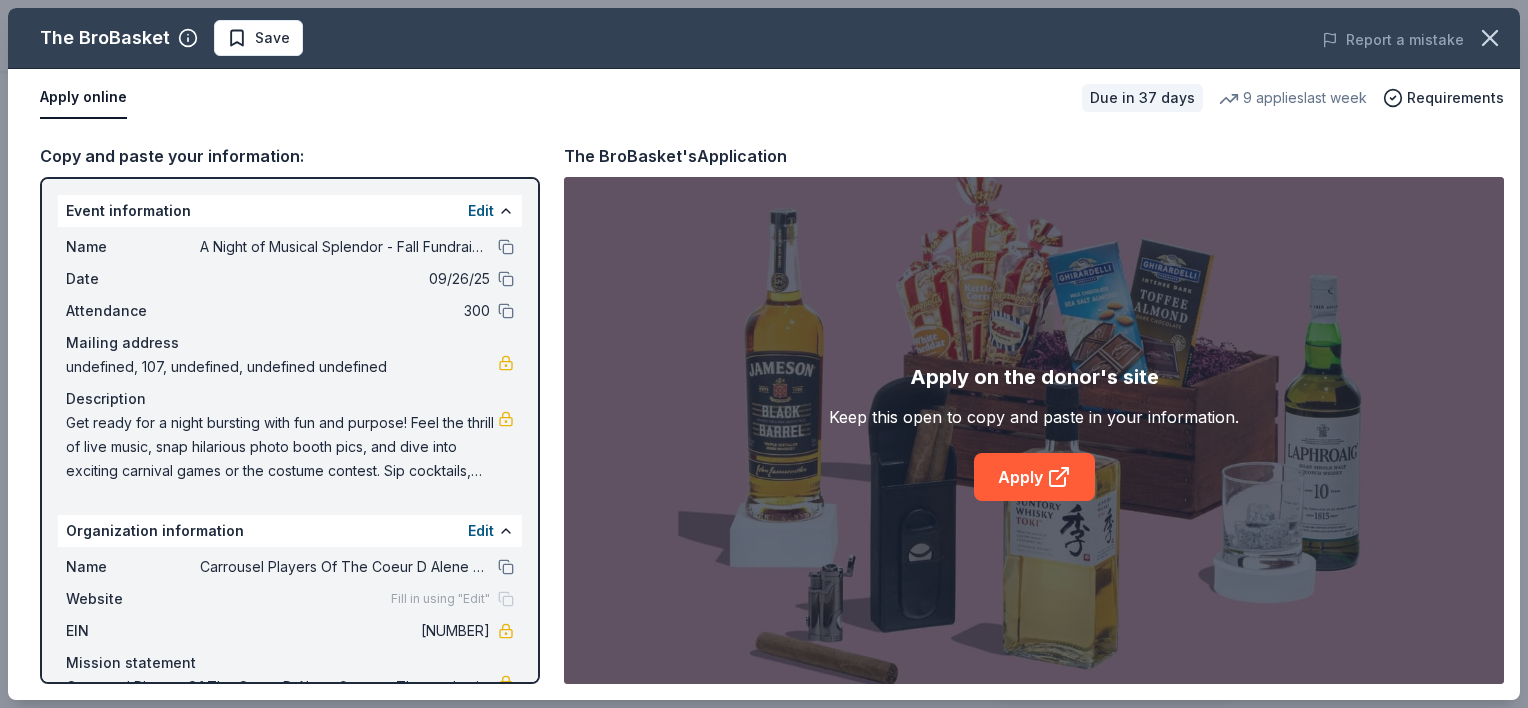 click on "Apply" at bounding box center (1034, 477) 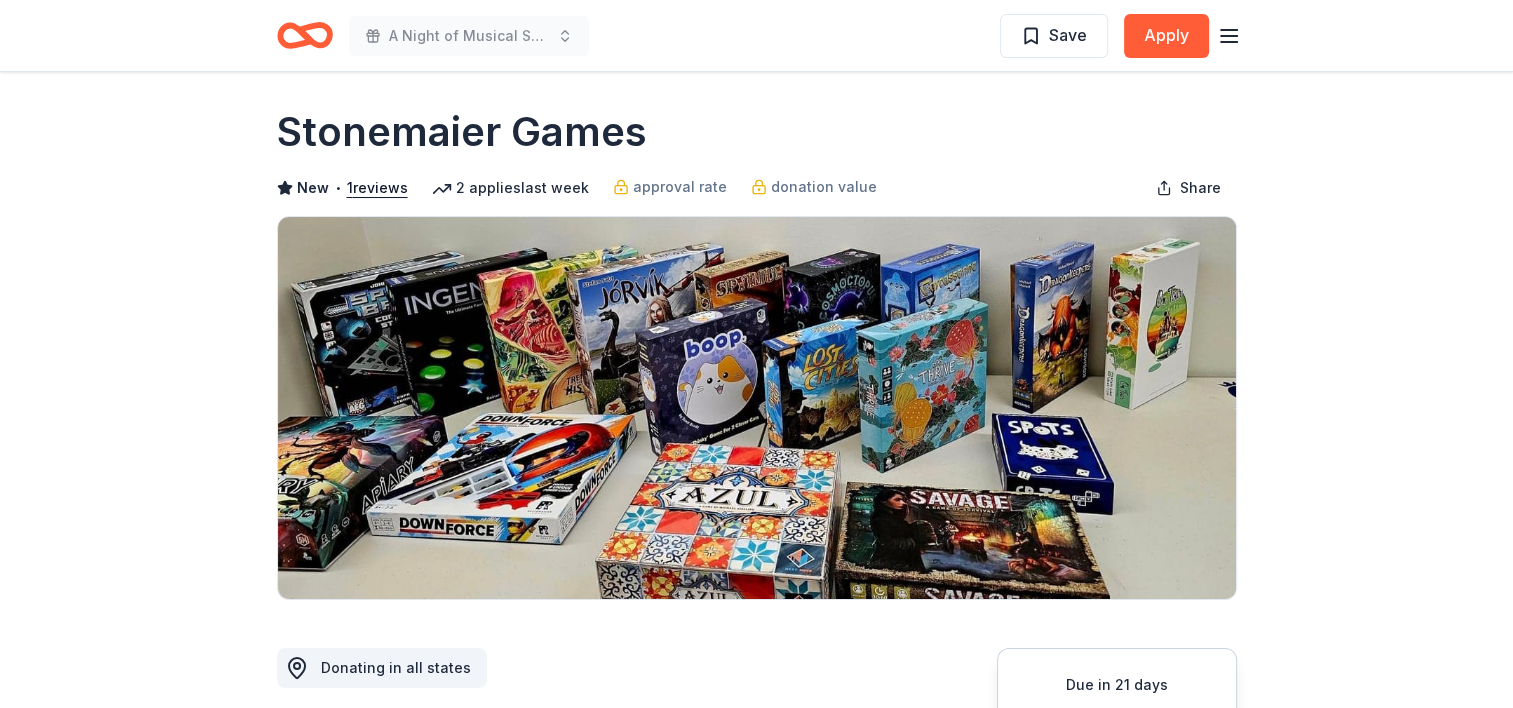 scroll, scrollTop: 0, scrollLeft: 0, axis: both 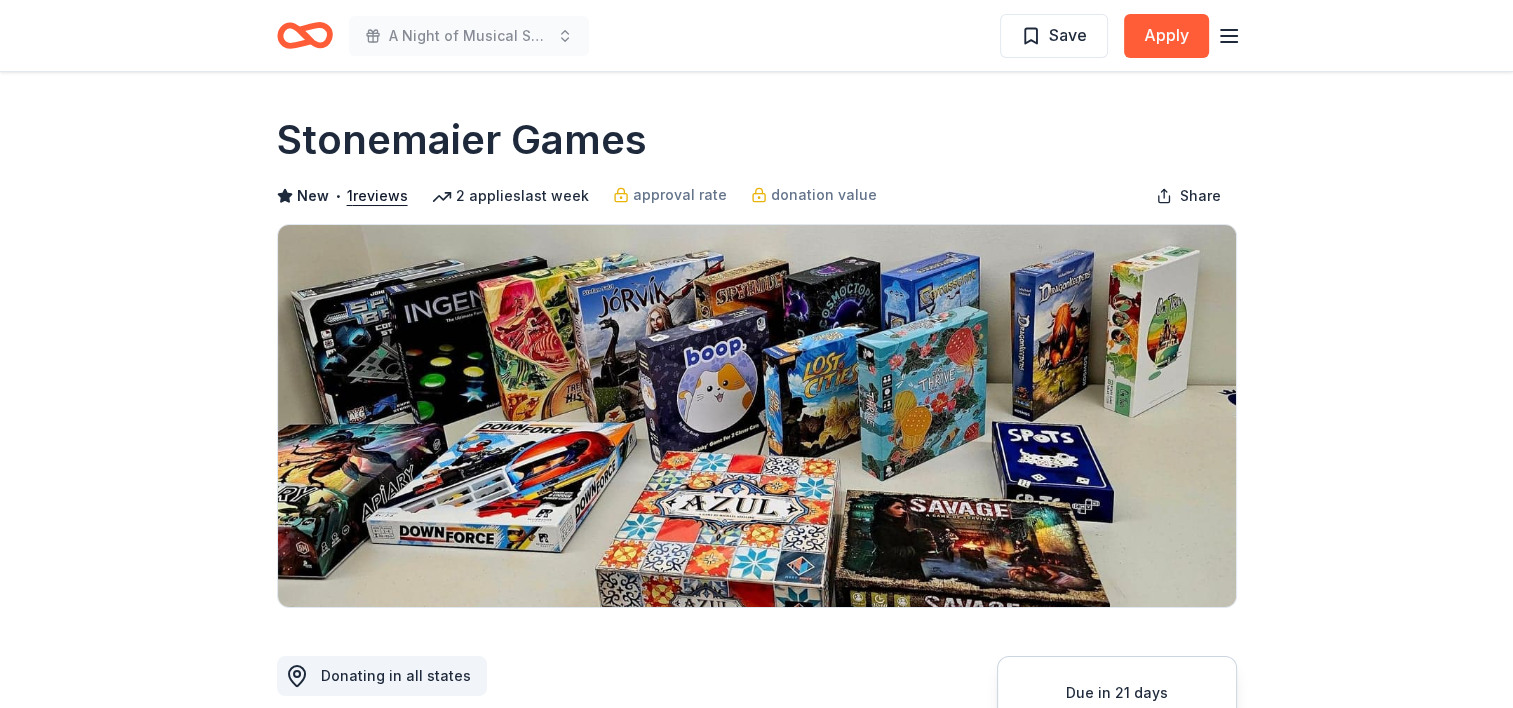 click on "Due in 21 days Share Stonemaier Games New • 1  reviews 2   applies  last week approval rate donation value Share Donating in all states Stonemaier Games is a board game publisher known for creating visually appealing, strategically complex games with innovative mechanics and high-quality components. What they donate Games Auction & raffle Donation can be shipped to you Who they donate to  Preferred Support black, indigenous, and people of color (BIPOC) or those who are underrepresented, marginalized, or impoverished Social Justice Due in 21 days Apply Save Application takes 10 min Usually responds in  around a week Updated  about 2 months  ago Report a mistake approval rate 20 % approved 30 % declined 50 % no response donation value (average) 20% 70% 0% 10% $xx - $xx $xx - $xx $xx - $xx $xx - $xx Upgrade to Pro to view approval rates and average donation values New • 1  reviews AES PTA May 2024 • Approved Leave a review Similar donors Local 23 days left Online app Chicago White Sox New Memorabilia 5.0" at bounding box center [756, 1474] 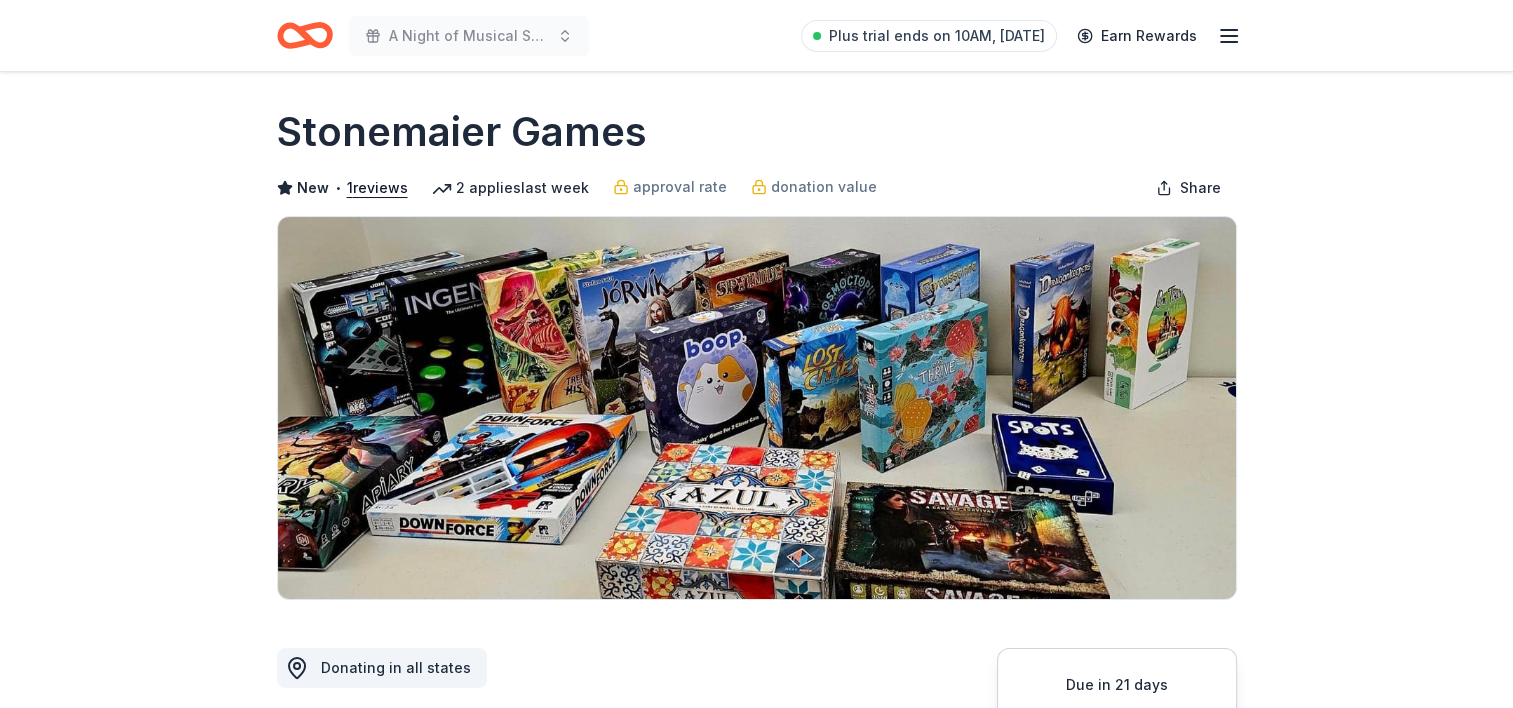 scroll, scrollTop: 0, scrollLeft: 0, axis: both 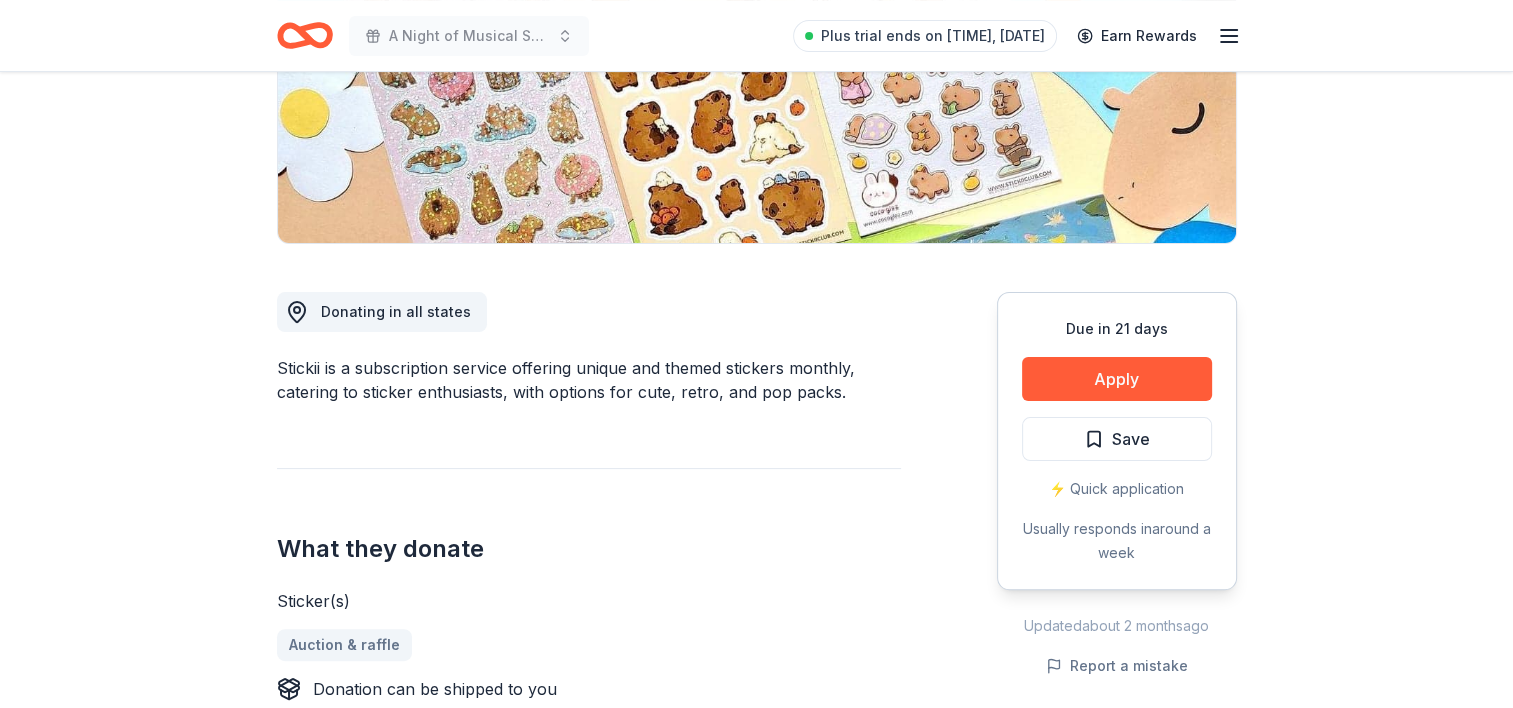 click on "Apply" at bounding box center [1117, 379] 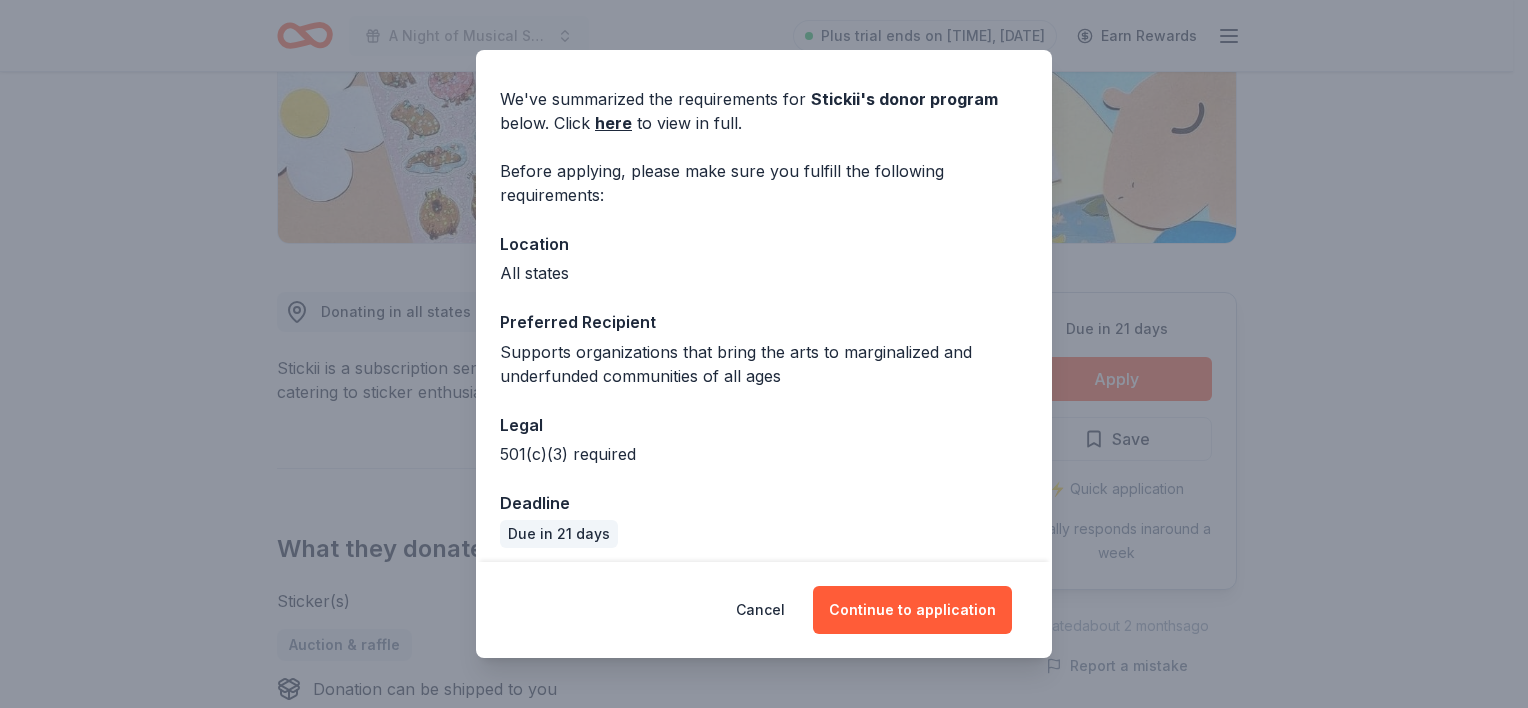 scroll, scrollTop: 69, scrollLeft: 0, axis: vertical 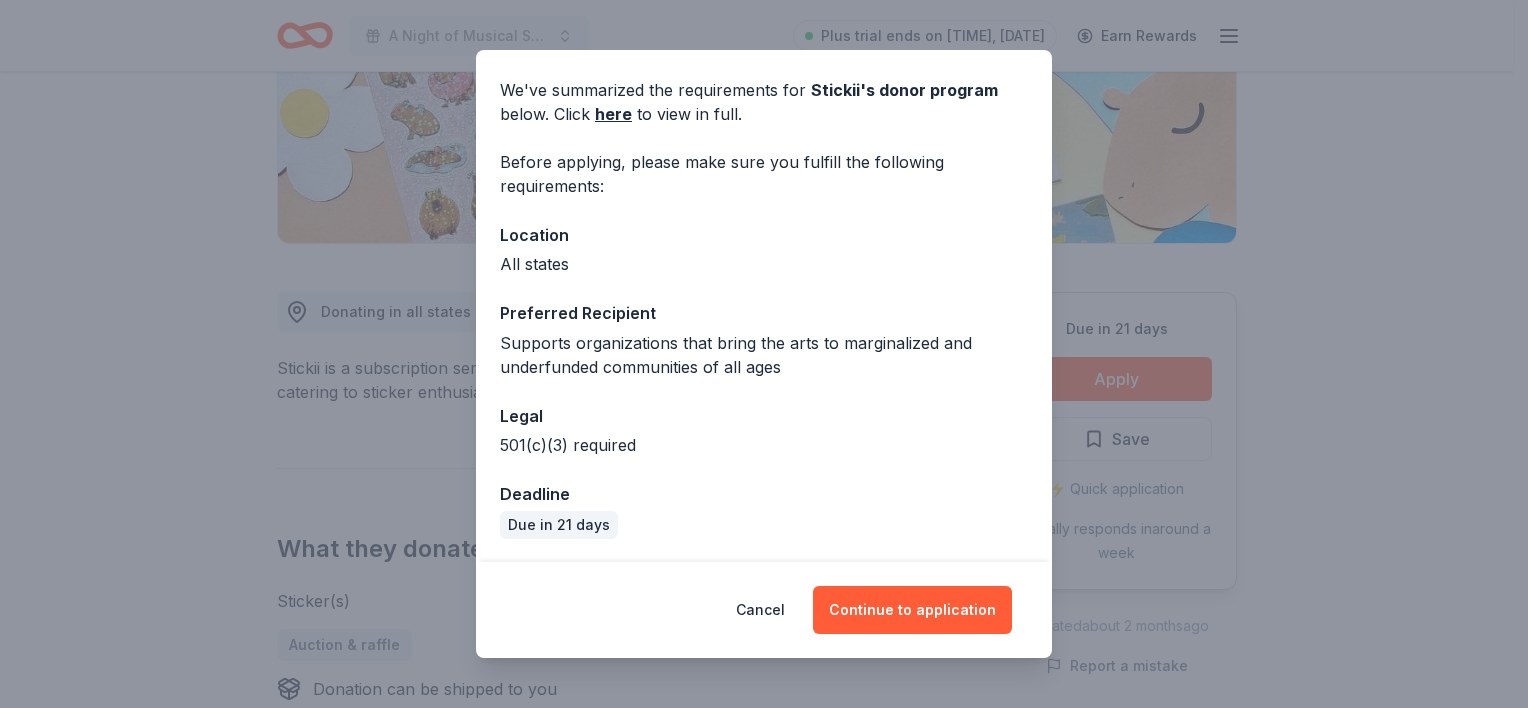 click on "Continue to application" at bounding box center (912, 610) 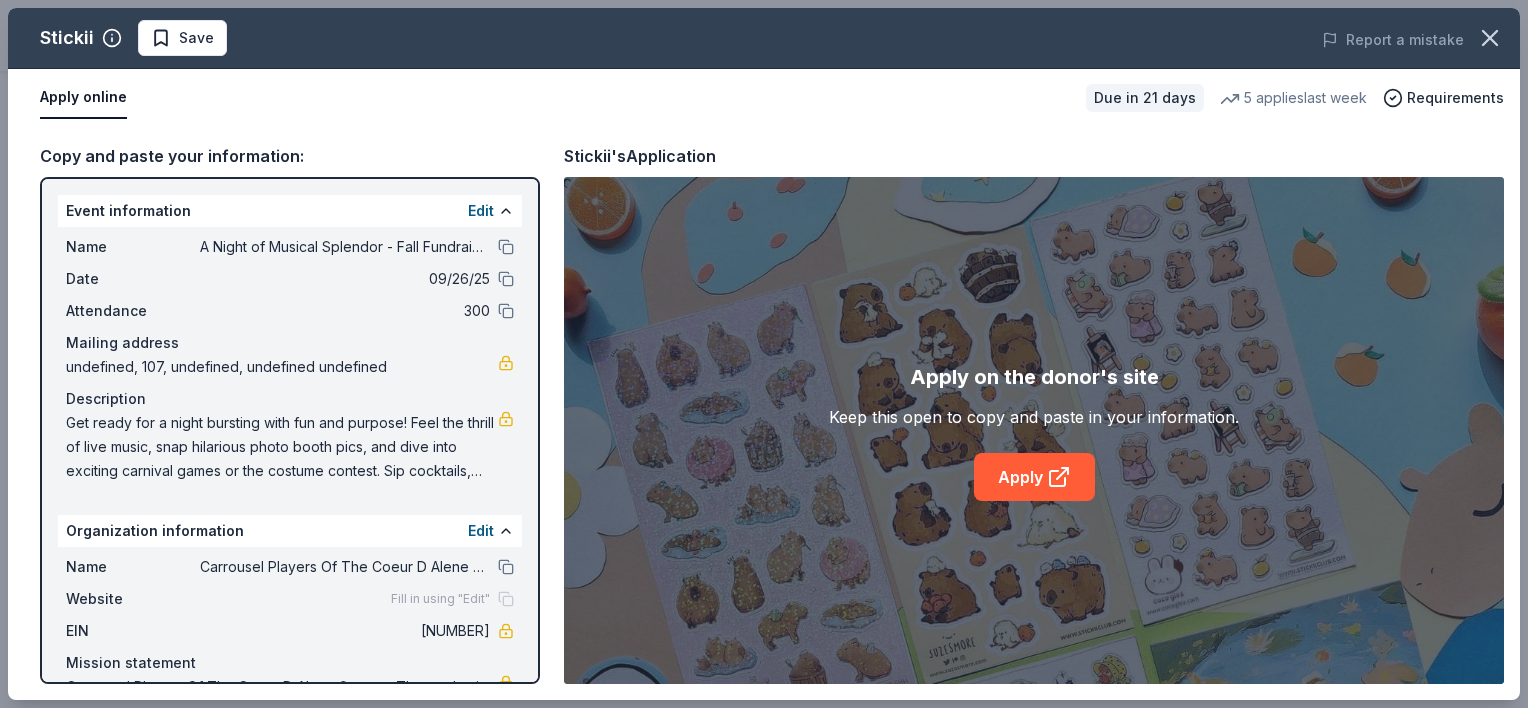 click 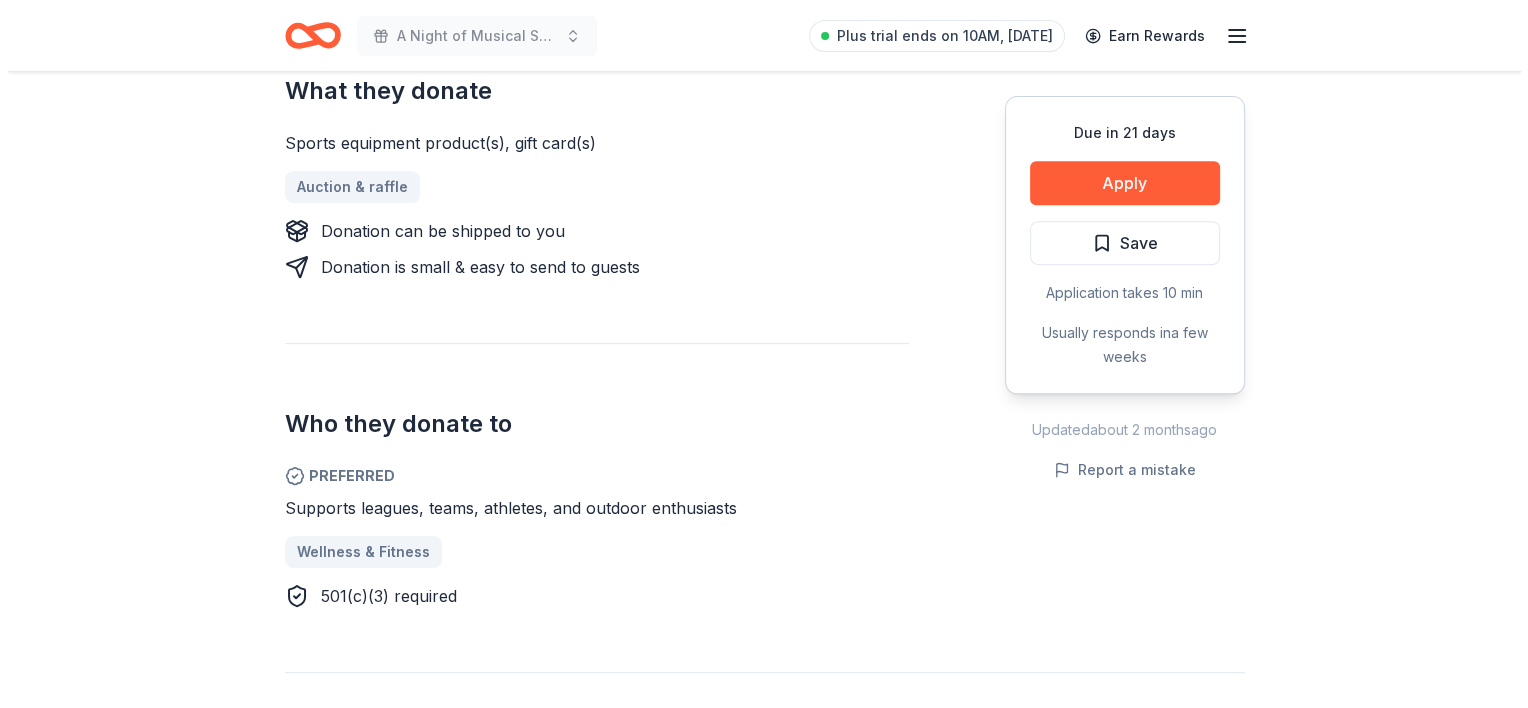 scroll, scrollTop: 823, scrollLeft: 0, axis: vertical 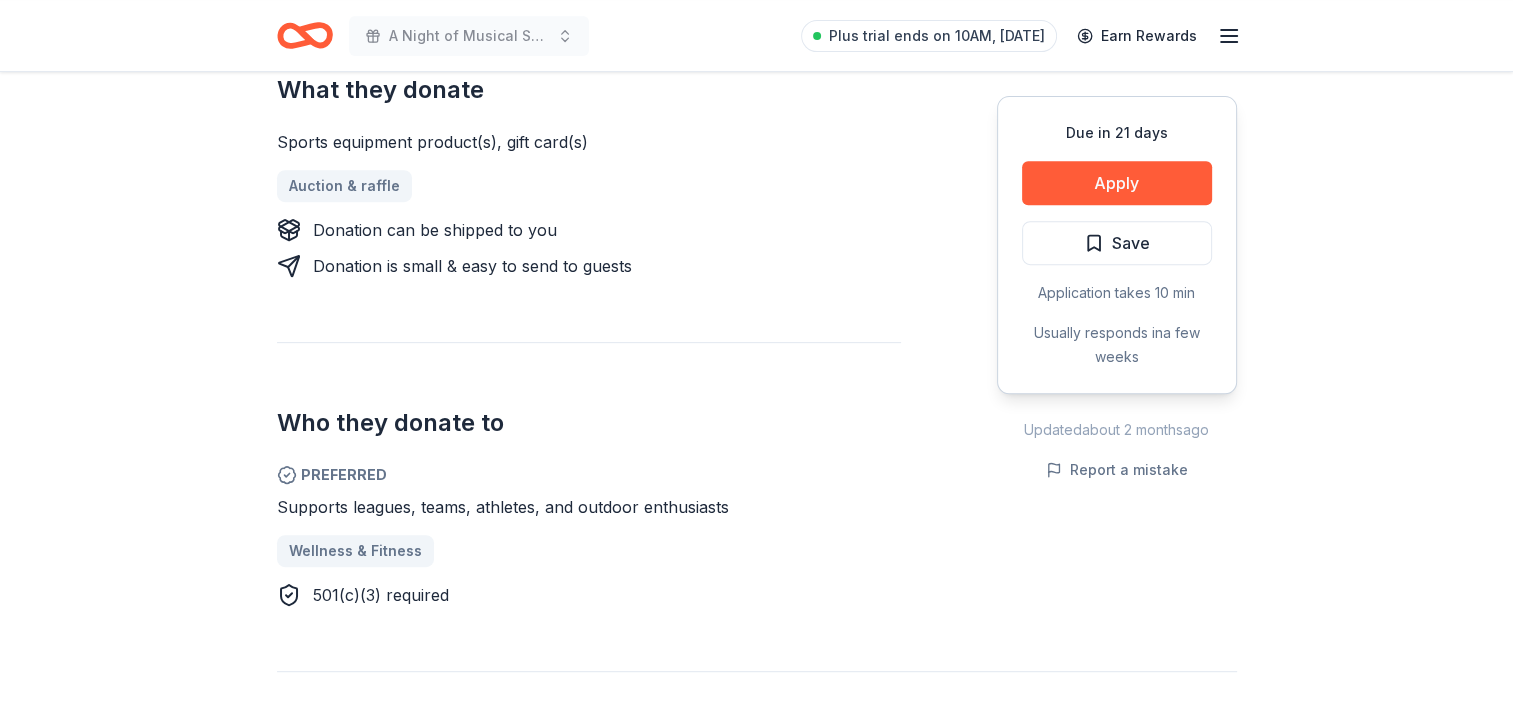 click on "Apply" at bounding box center [1117, 183] 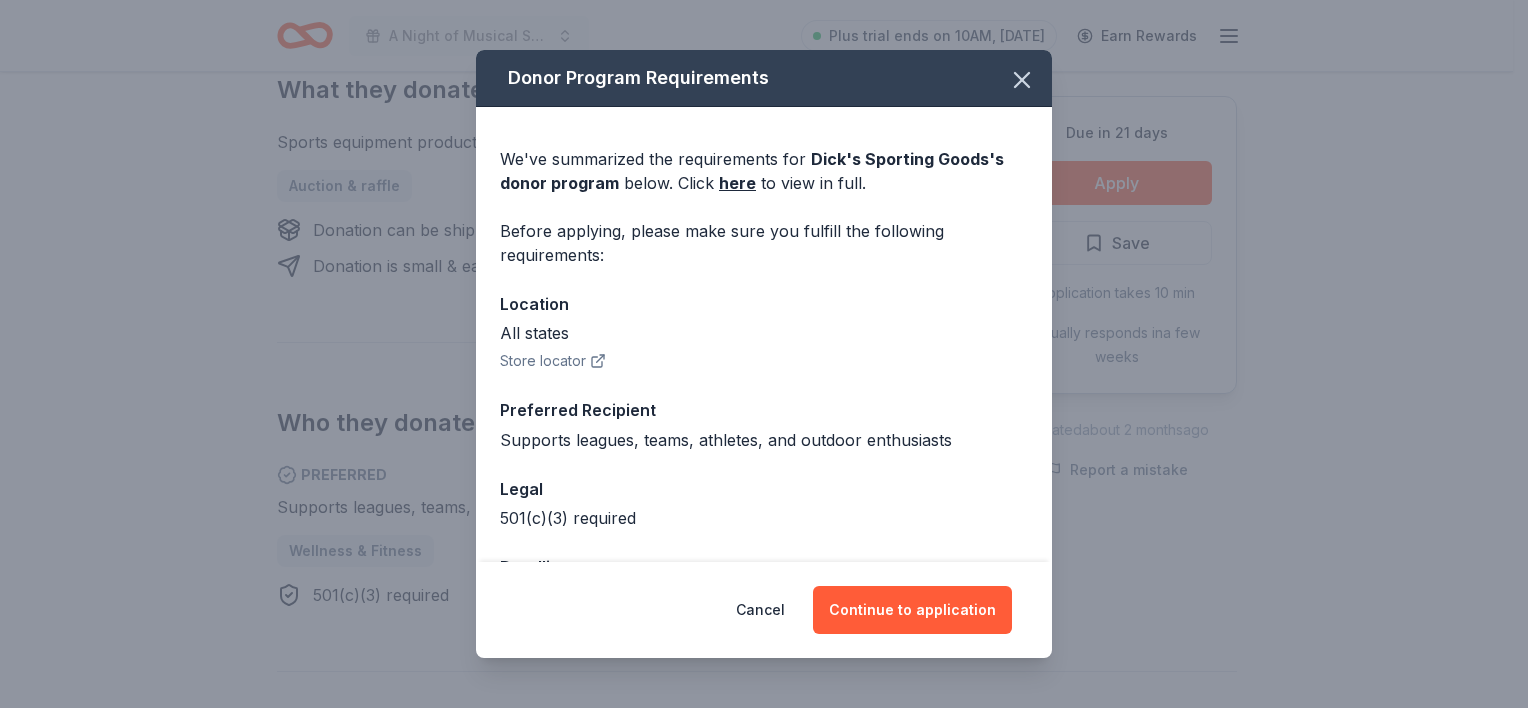 click on "Continue to application" at bounding box center [912, 610] 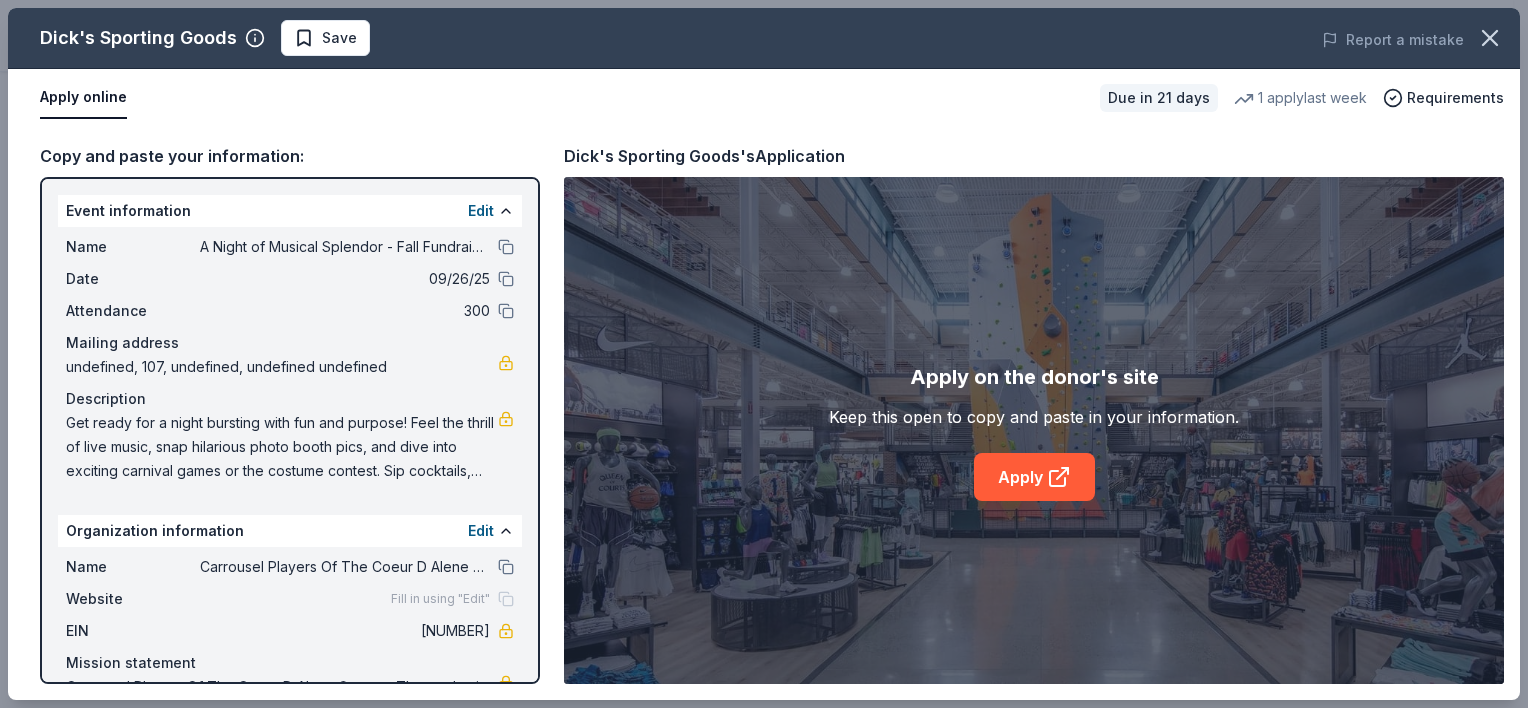 click on "Apply" at bounding box center [1034, 477] 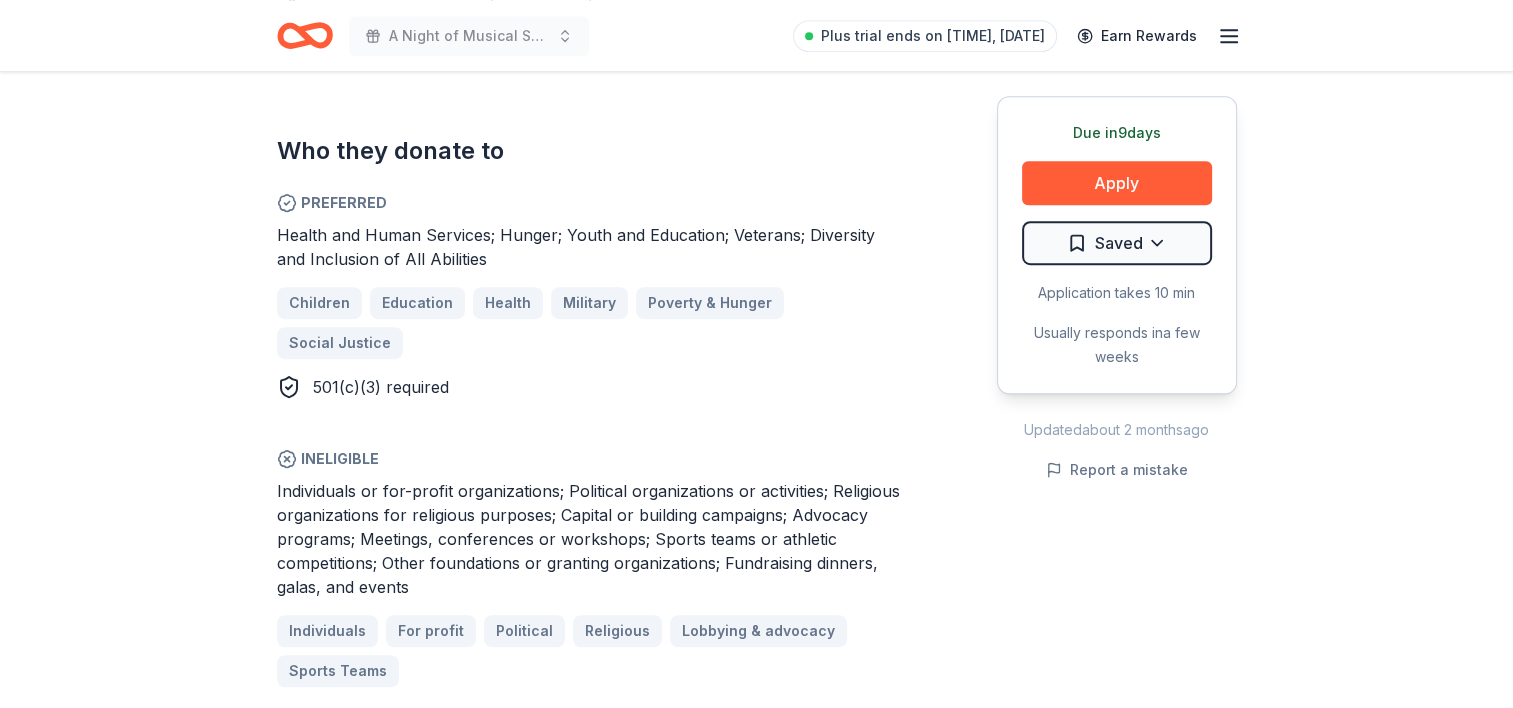 scroll, scrollTop: 1088, scrollLeft: 0, axis: vertical 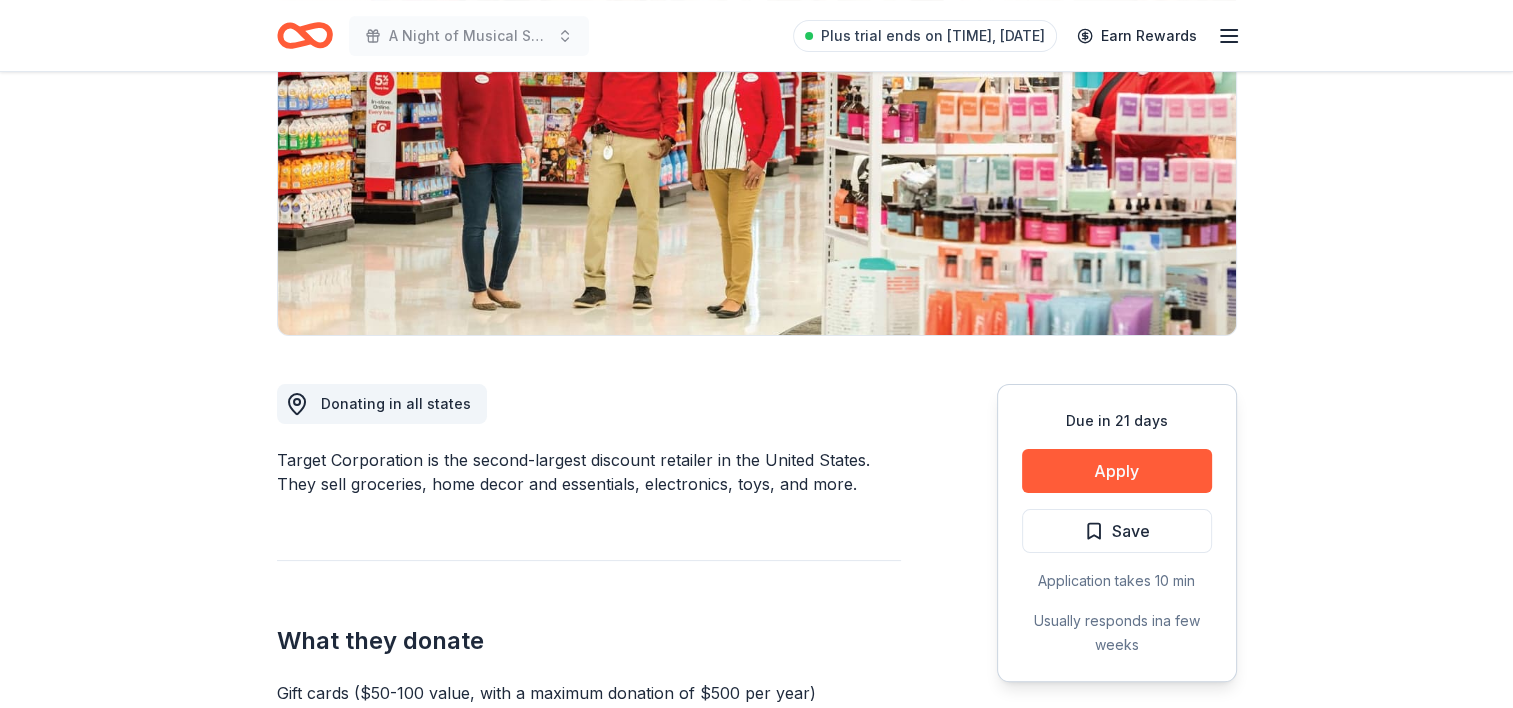 click on "Apply" at bounding box center [1117, 471] 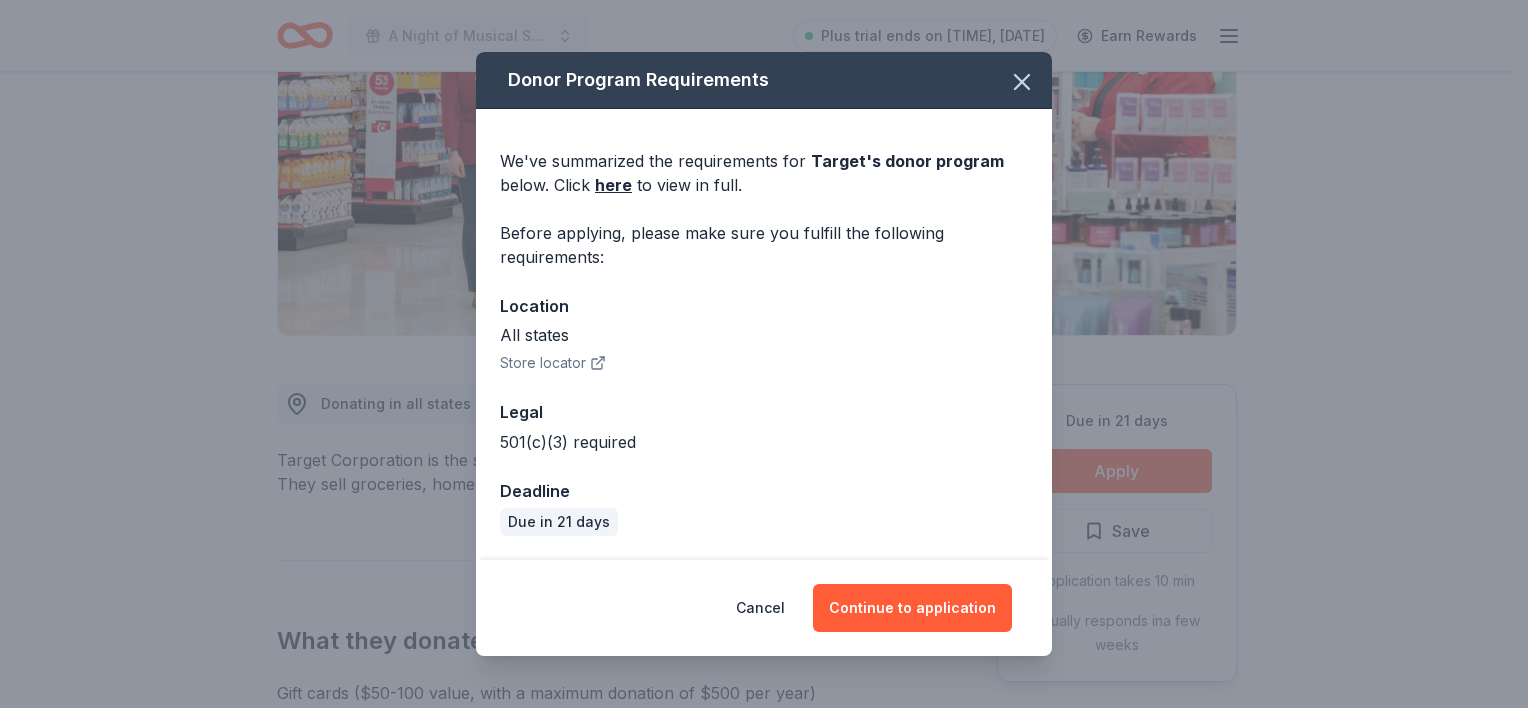 click on "Continue to application" at bounding box center (912, 608) 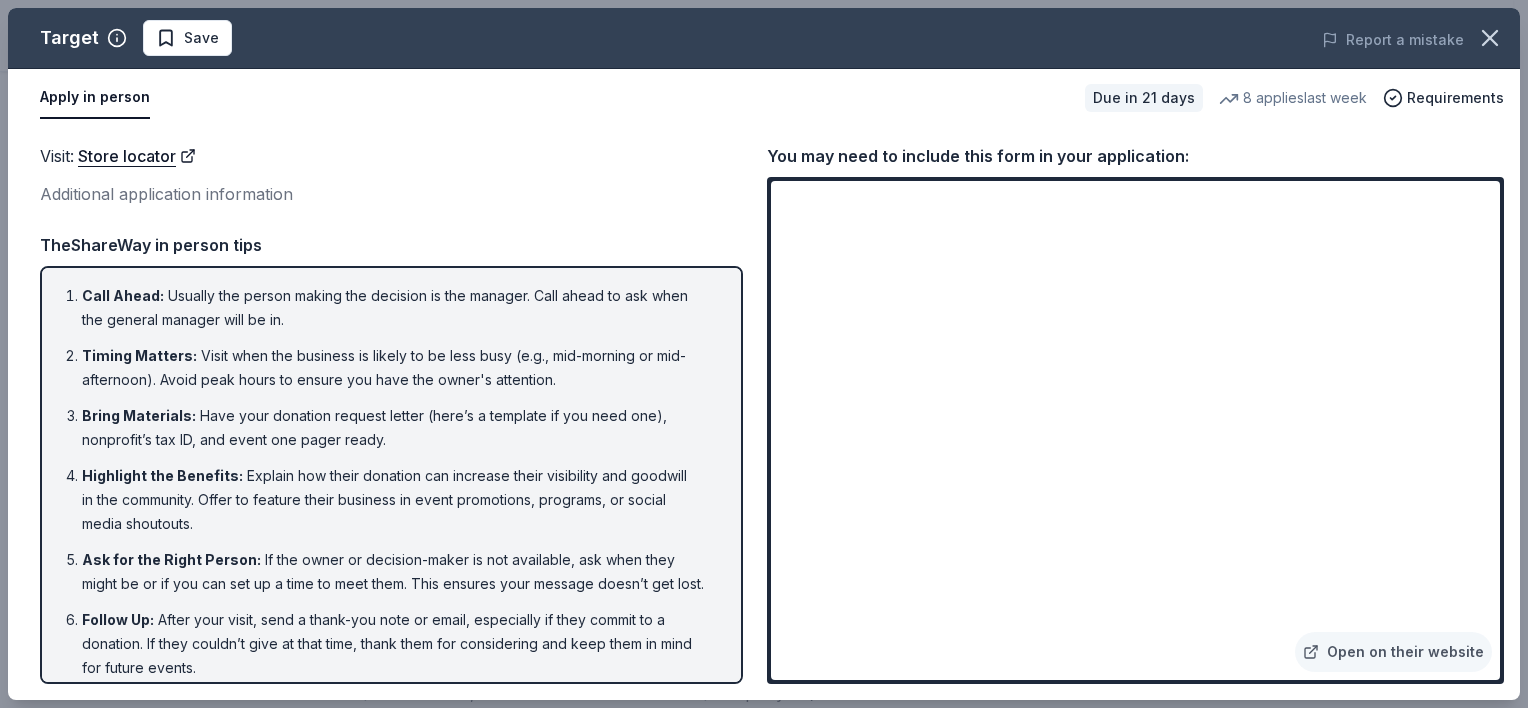 click on "Open on their website" at bounding box center (1393, 652) 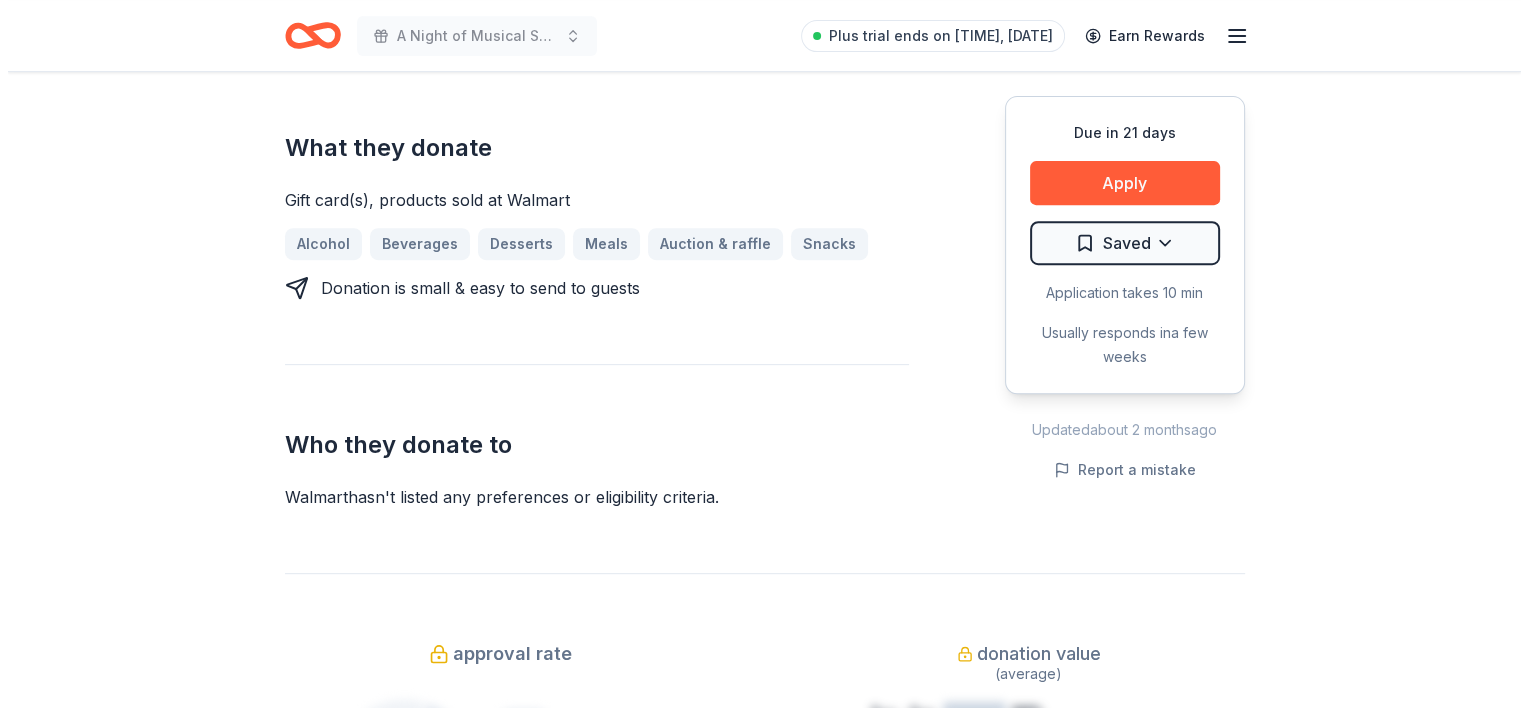 scroll, scrollTop: 766, scrollLeft: 0, axis: vertical 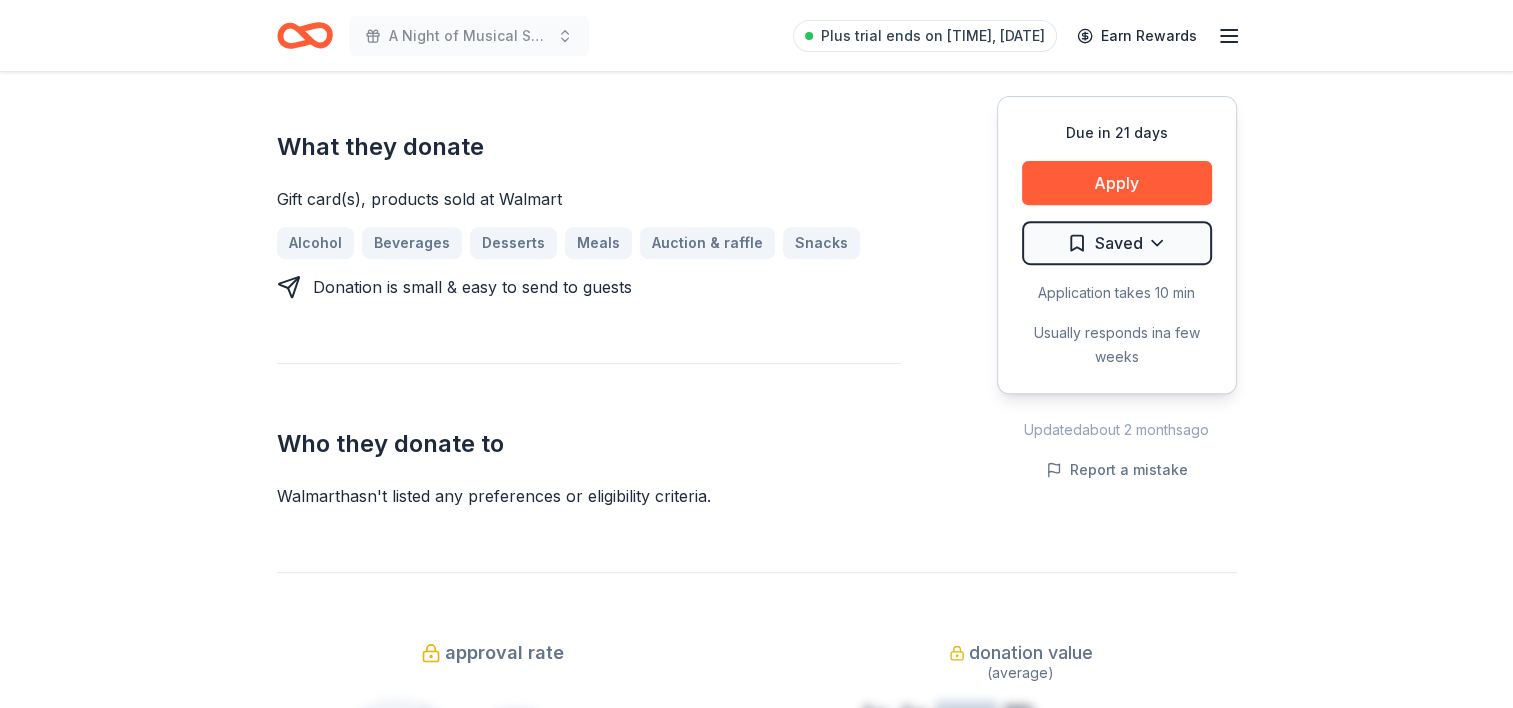 click on "Apply" at bounding box center (1117, 183) 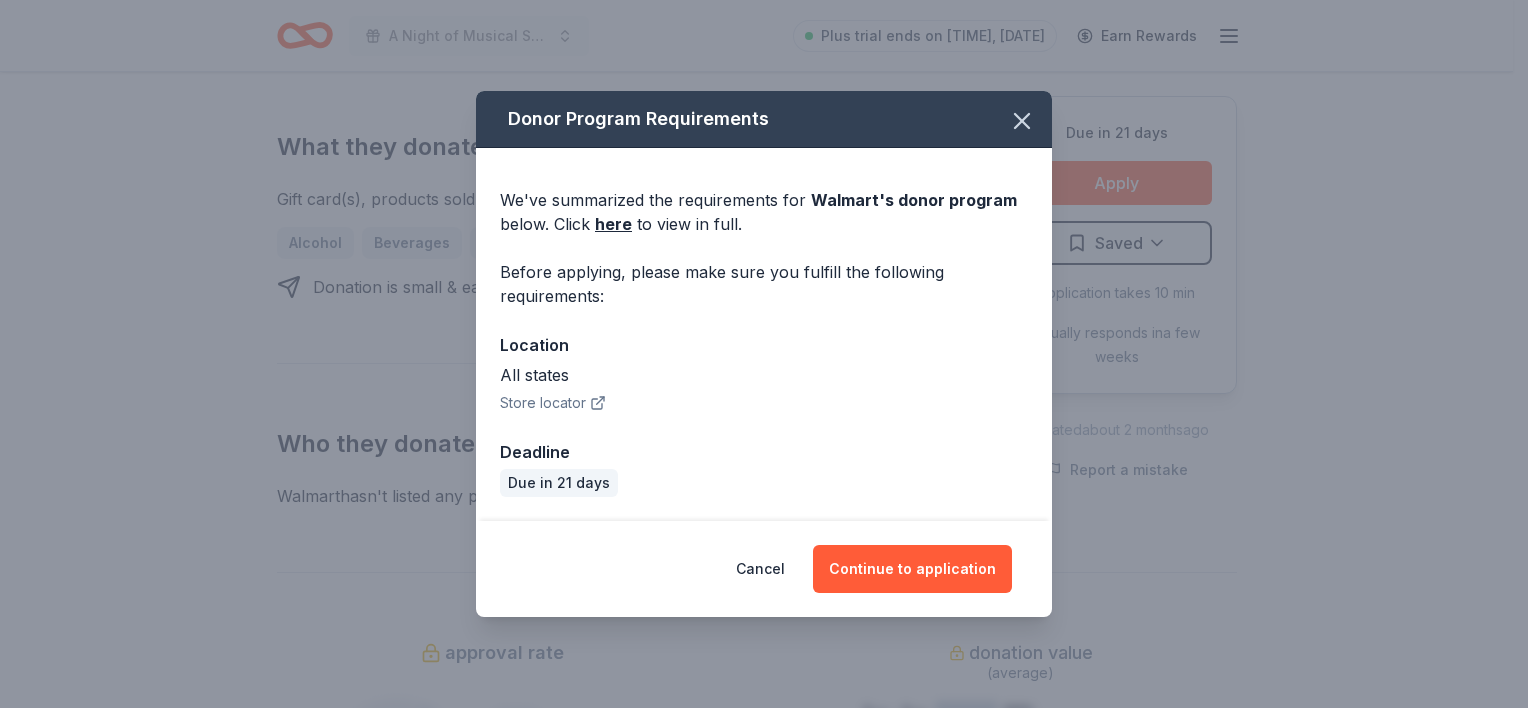 click on "Continue to application" at bounding box center (912, 569) 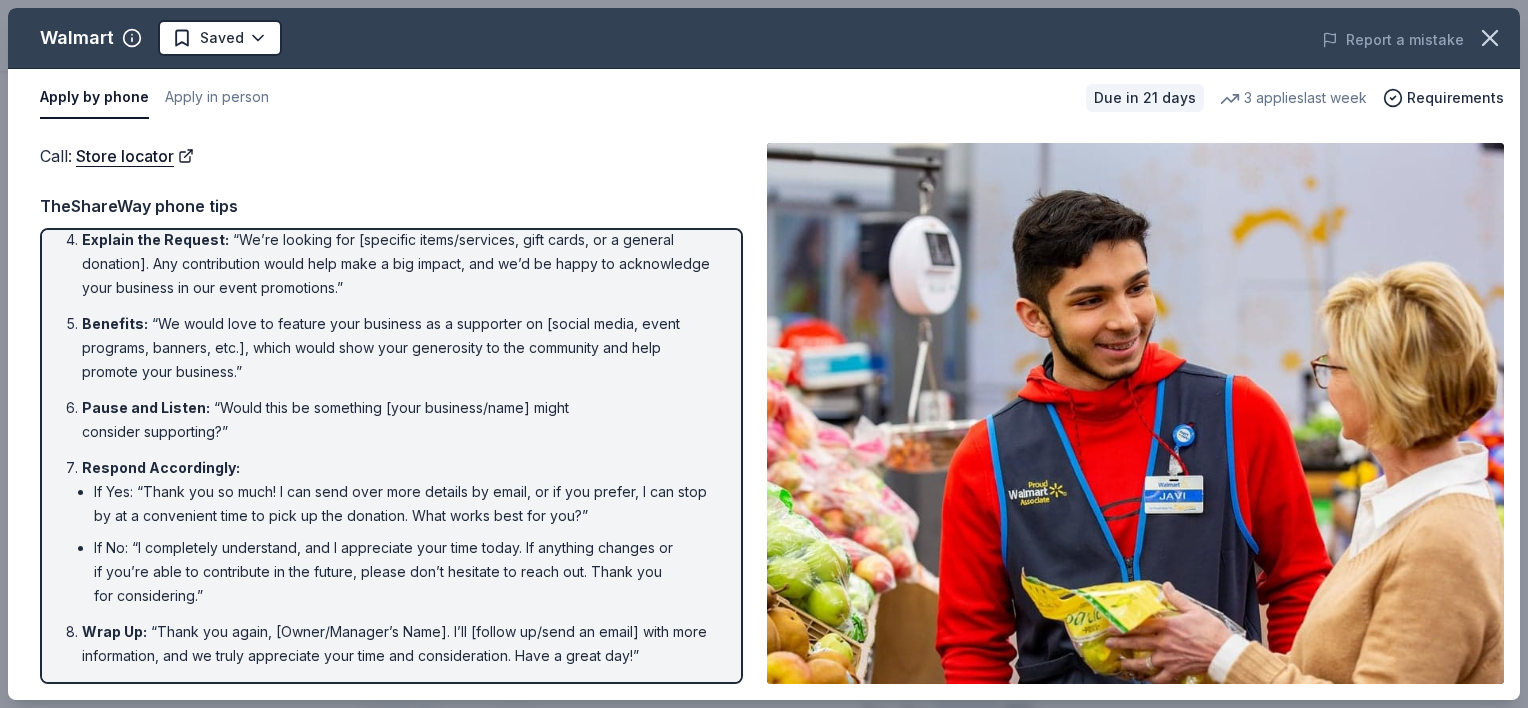 scroll, scrollTop: 0, scrollLeft: 0, axis: both 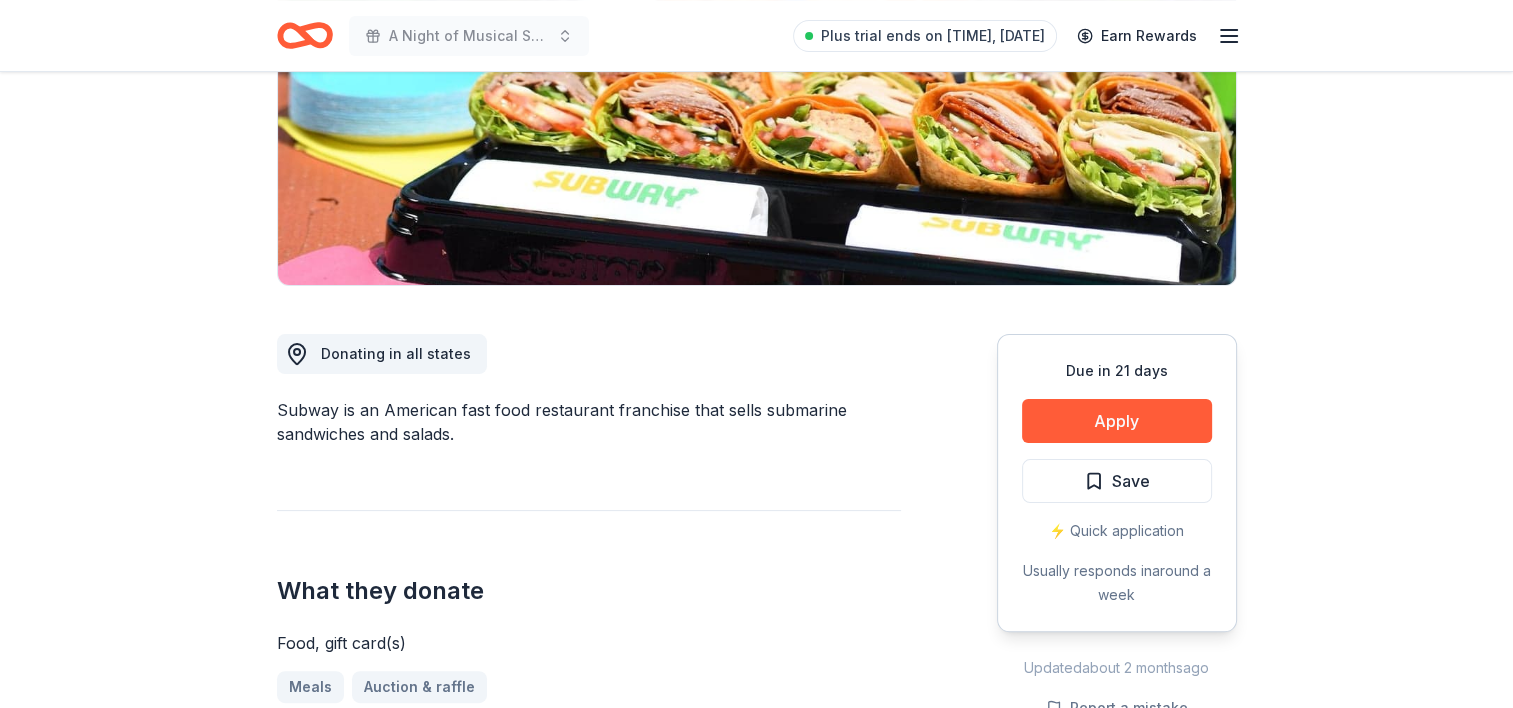 click on "Apply" at bounding box center (1117, 421) 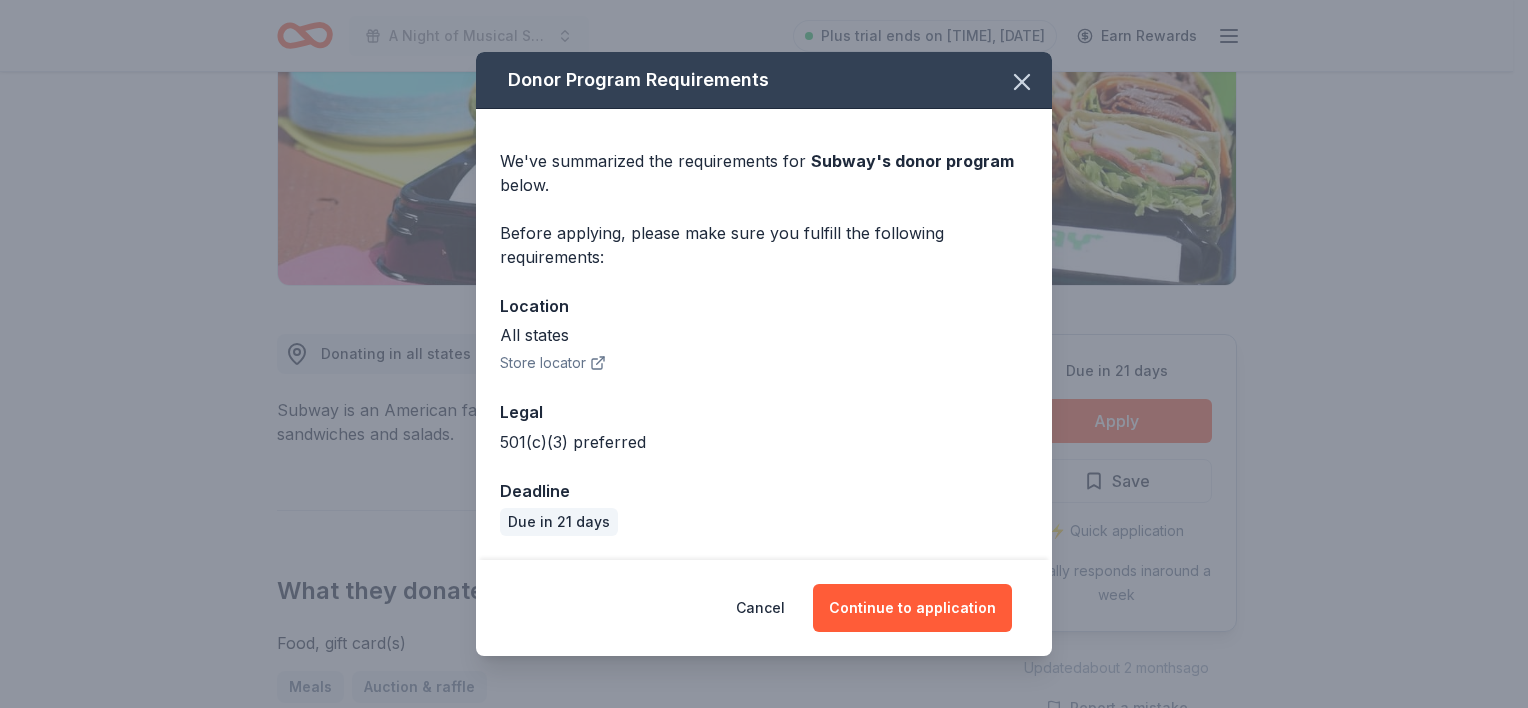 click on "Continue to application" at bounding box center [912, 608] 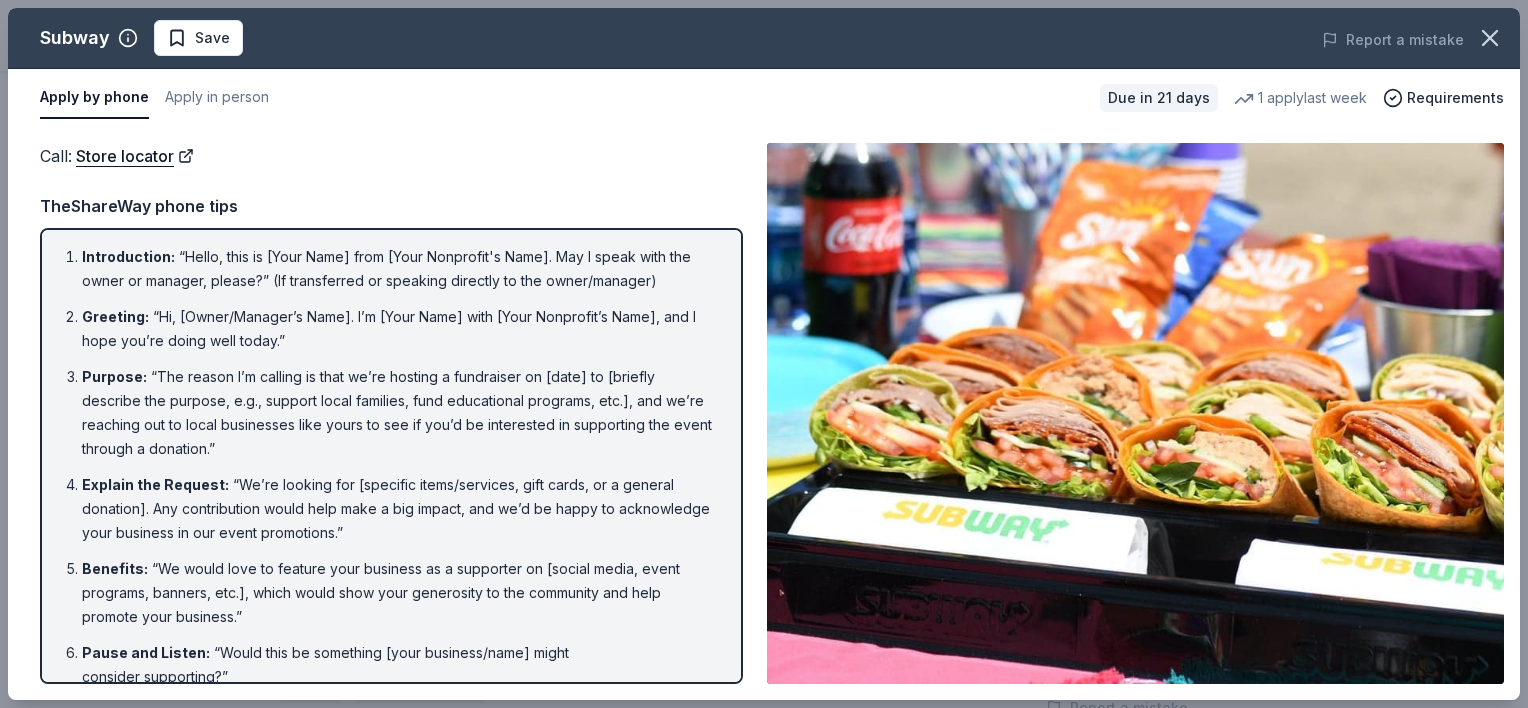 scroll, scrollTop: 0, scrollLeft: 0, axis: both 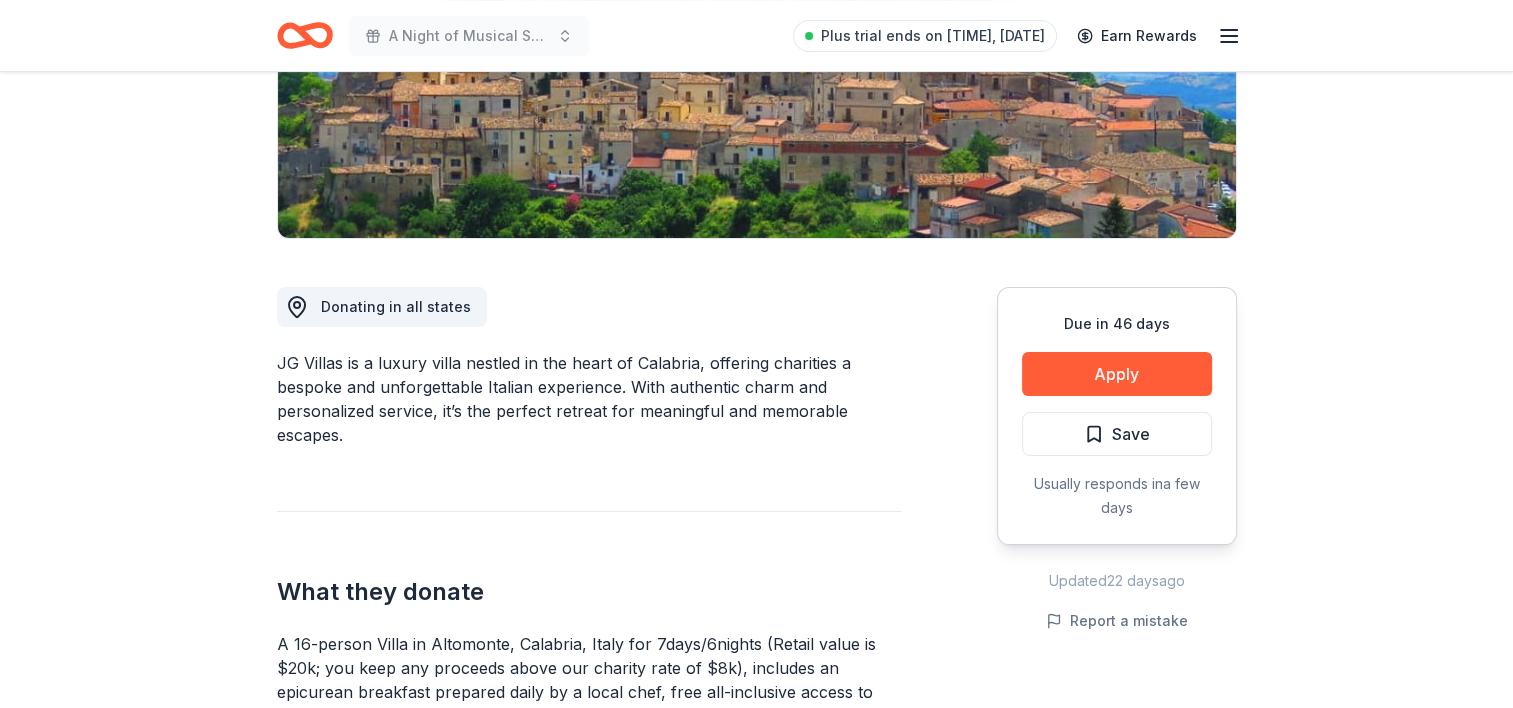 click on "Apply" at bounding box center [1117, 374] 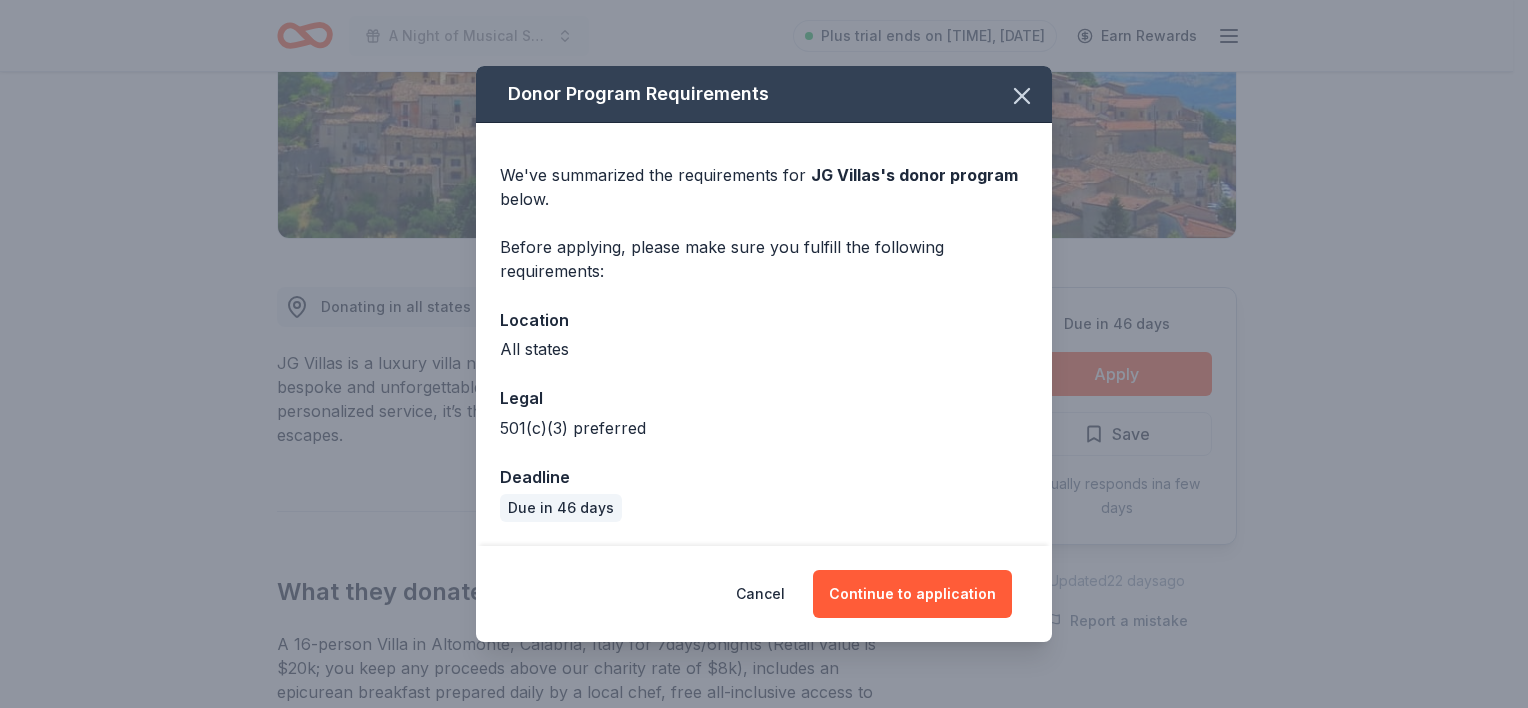 click on "Continue to application" at bounding box center (912, 594) 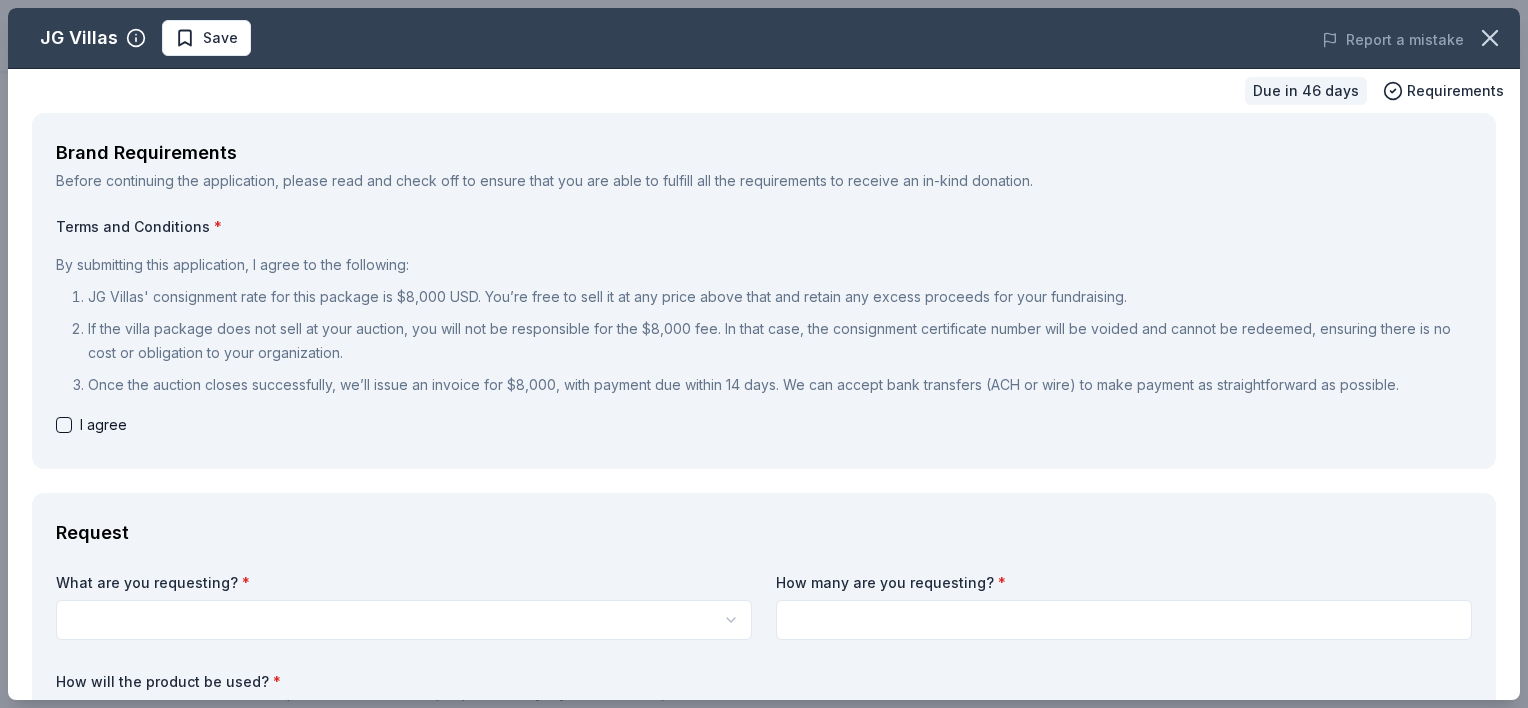 click at bounding box center (64, 425) 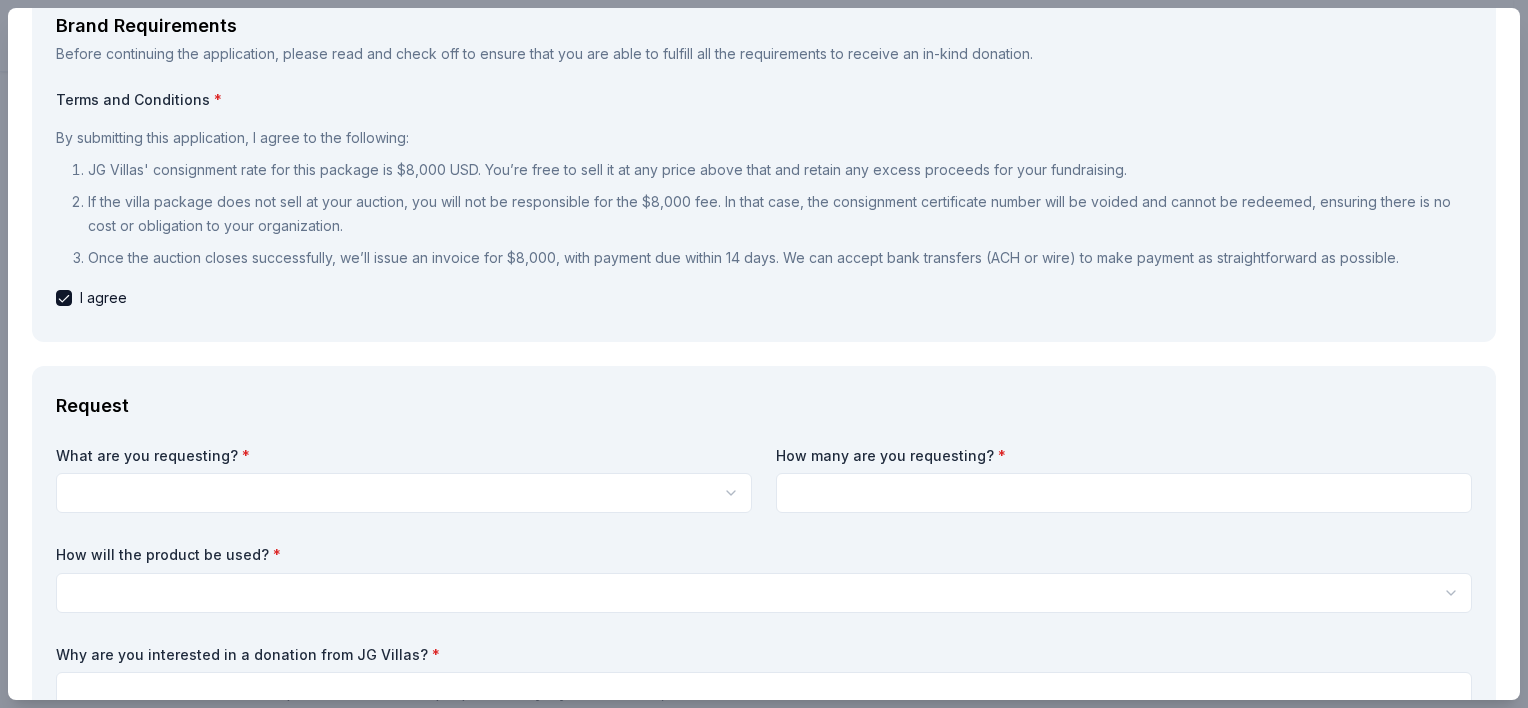 scroll, scrollTop: 0, scrollLeft: 0, axis: both 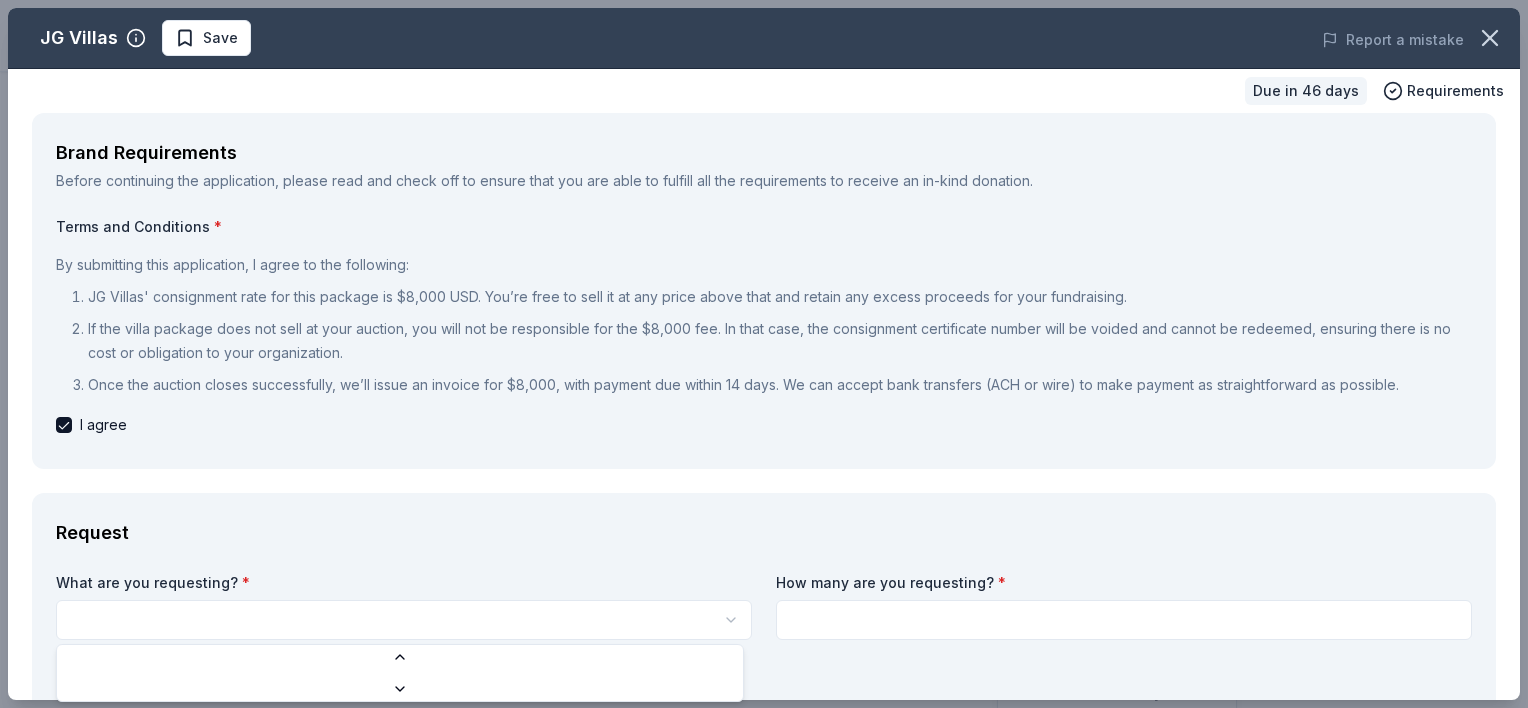 click on "A Night of Musical Splendor - Fall Fundraiser Save Apply Due in 46 days Share JG Villas New Share Donating in all states JG Villas is a luxury villa nestled in the heart of Calabria, offering charities a bespoke and unforgettable Italian experience. With authentic charm and personalized service, it’s the perfect retreat for meaningful and memorable escapes. What they donate A 16-person Villa in Altomonte, Calabria, Italy for 7days/6nights (Retail value is $20k; you keep any proceeds above our charity rate of $8k), includes an epicurean breakfast prepared daily by a local chef, free all-inclusive access to the wine cellar, a privately guided walking tour of the town of Altomonte, a private cooking class featuring world-famous Southern Italian cuisine Auction & raffle Donation is small & easy to send to guests Who they donate to  Preferred 501(c)(3) preferred Upgrade to Pro to view approval rates and average donation values Due in 46 days Apply Save Usually responds in  a few days Updated  22 days  ago New 3" at bounding box center (764, 354) 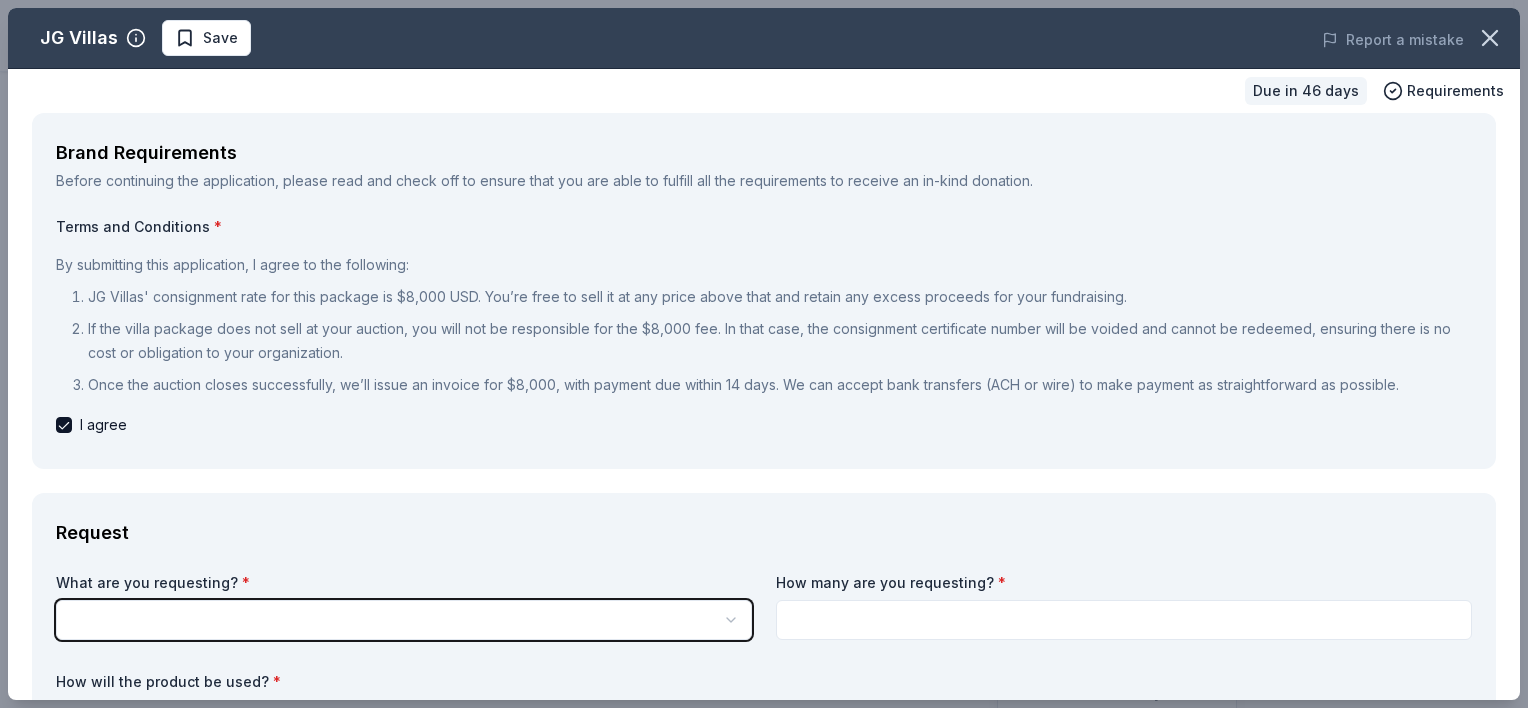 click on "A Night of Musical Splendor - Fall Fundraiser Save Apply Due in 46 days Share JG Villas New Share Donating in all states JG Villas is a luxury villa nestled in the heart of Calabria, offering charities a bespoke and unforgettable Italian experience. With authentic charm and personalized service, it’s the perfect retreat for meaningful and memorable escapes. What they donate A 16-person Villa in Altomonte, Calabria, Italy for 7days/6nights (Retail value is $20k; you keep any proceeds above our charity rate of $8k), includes an epicurean breakfast prepared daily by a local chef, free all-inclusive access to the wine cellar, a privately guided walking tour of the town of Altomonte, a private cooking class featuring world-famous Southern Italian cuisine Auction & raffle Donation is small & easy to send to guests Who they donate to  Preferred 501(c)(3) preferred Upgrade to Pro to view approval rates and average donation values Due in 46 days Apply Save Usually responds in  a few days Updated  22 days  ago New 3" at bounding box center [764, 354] 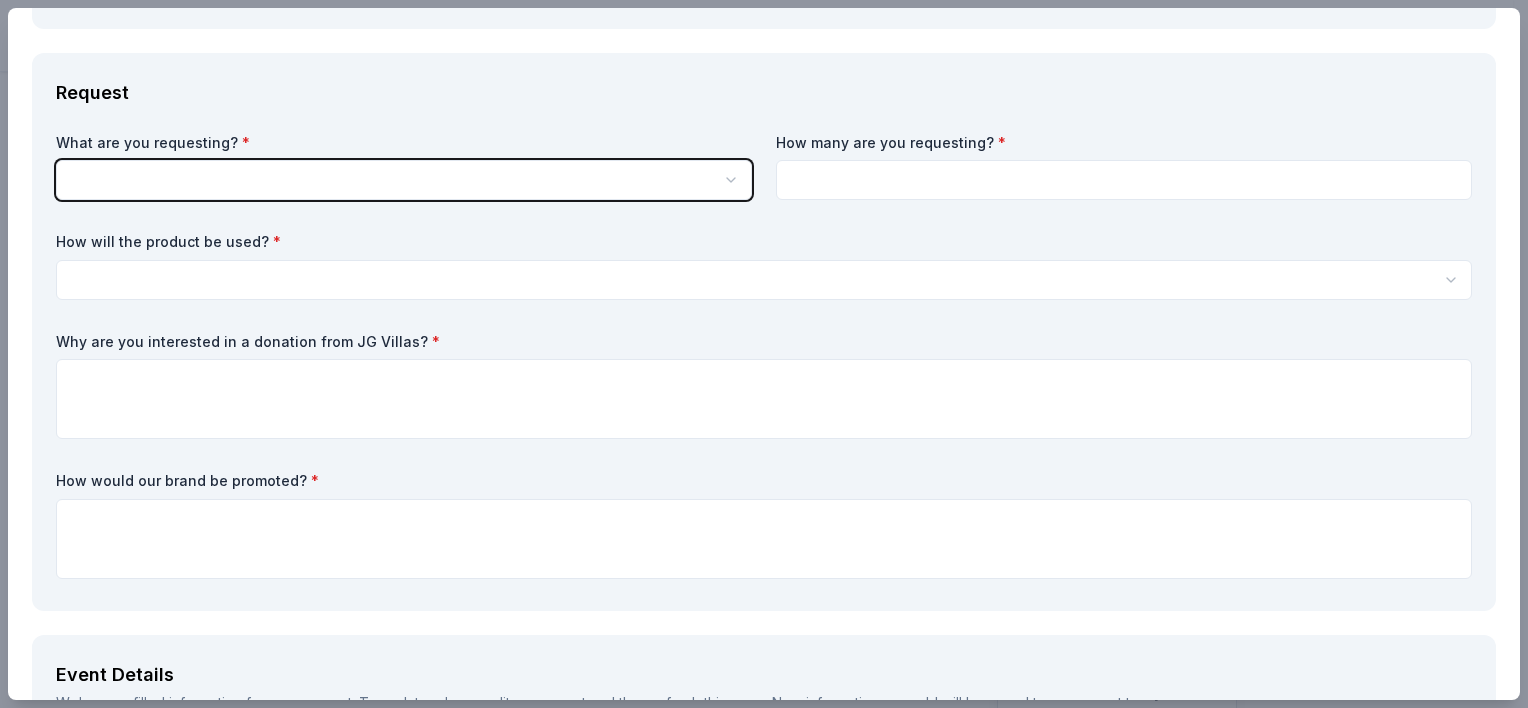 scroll, scrollTop: 440, scrollLeft: 0, axis: vertical 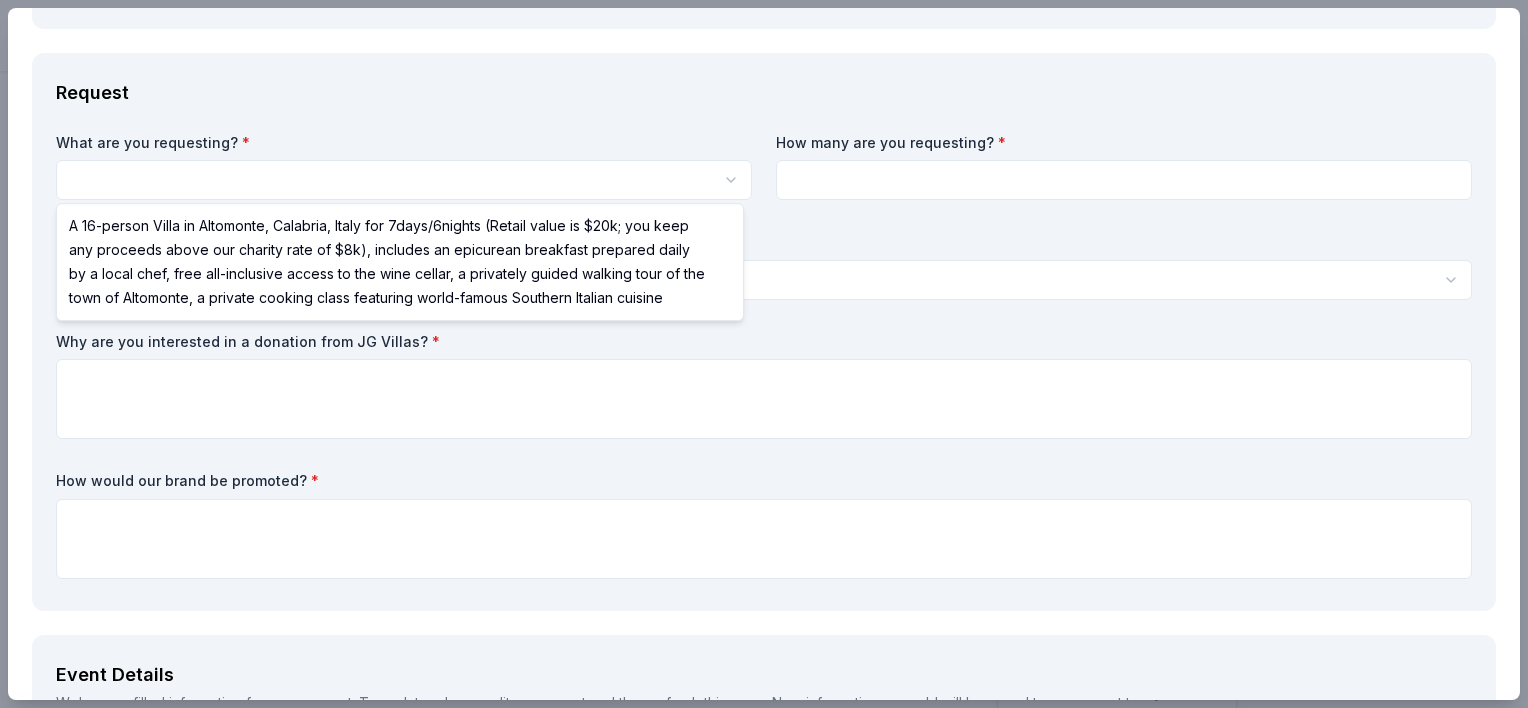 click on "A Night of Musical Splendor - Fall Fundraiser Save Apply Due in 46 days Share JG Villas New Share Donating in all states JG Villas is a luxury villa nestled in the heart of Calabria, offering charities a bespoke and unforgettable Italian experience. With authentic charm and personalized service, it’s the perfect retreat for meaningful and memorable escapes. What they donate A 16-person Villa in Altomonte, Calabria, Italy for 7days/6nights (Retail value is $20k; you keep any proceeds above our charity rate of $8k), includes an epicurean breakfast prepared daily by a local chef, free all-inclusive access to the wine cellar, a privately guided walking tour of the town of Altomonte, a private cooking class featuring world-famous Southern Italian cuisine Auction & raffle Donation is small & easy to send to guests Who they donate to  Preferred 501(c)(3) preferred Upgrade to Pro to view approval rates and average donation values Due in 46 days Apply Save Usually responds in  a few days Updated  22 days  ago New 3" at bounding box center [764, 354] 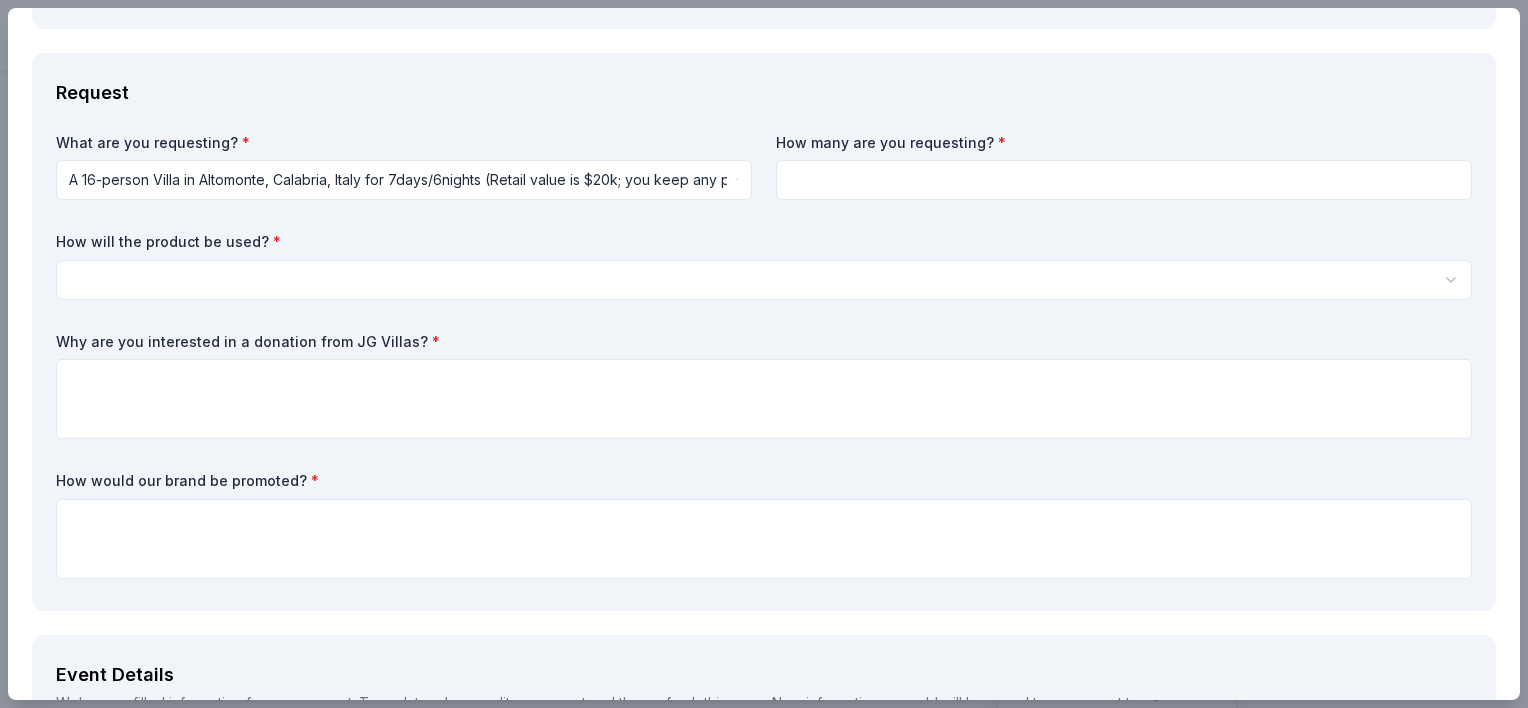 click at bounding box center (1124, 180) 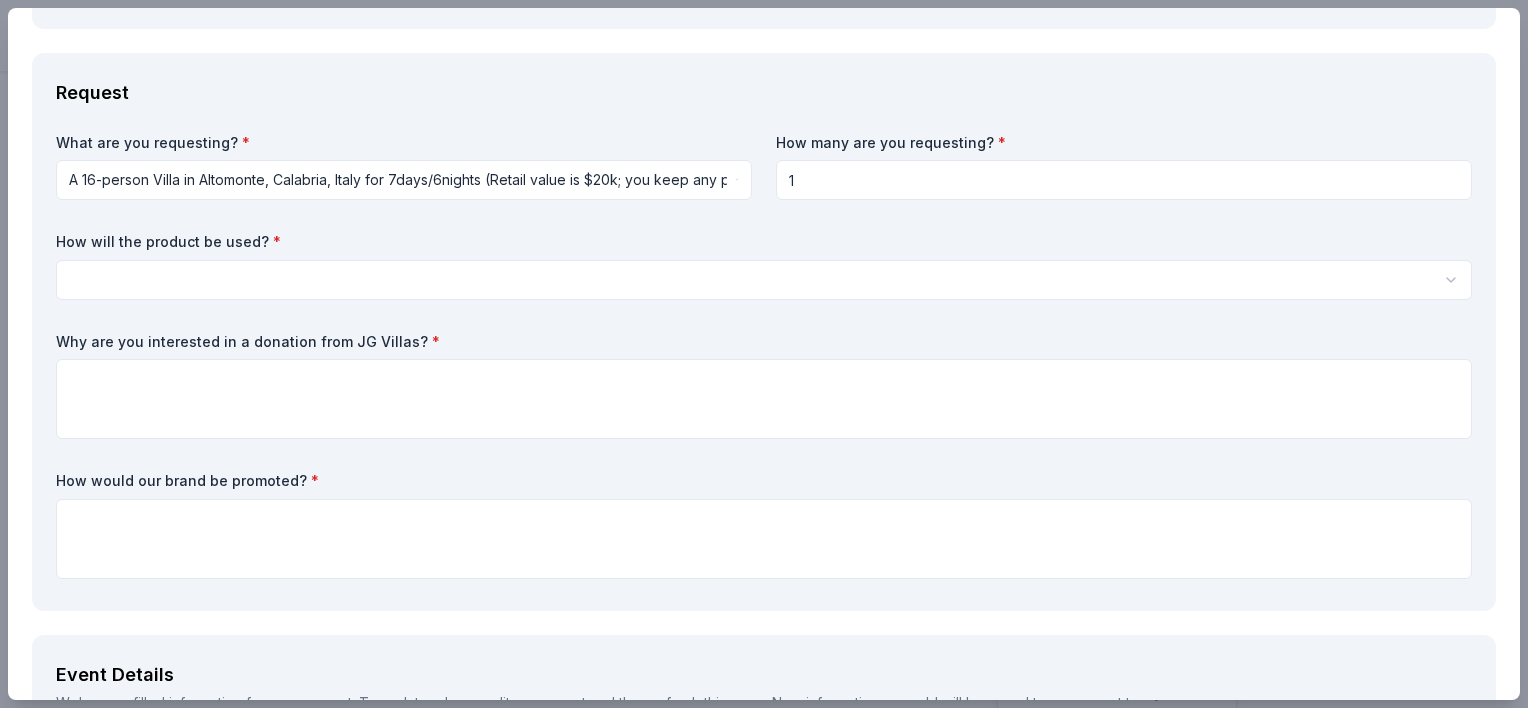type on "1" 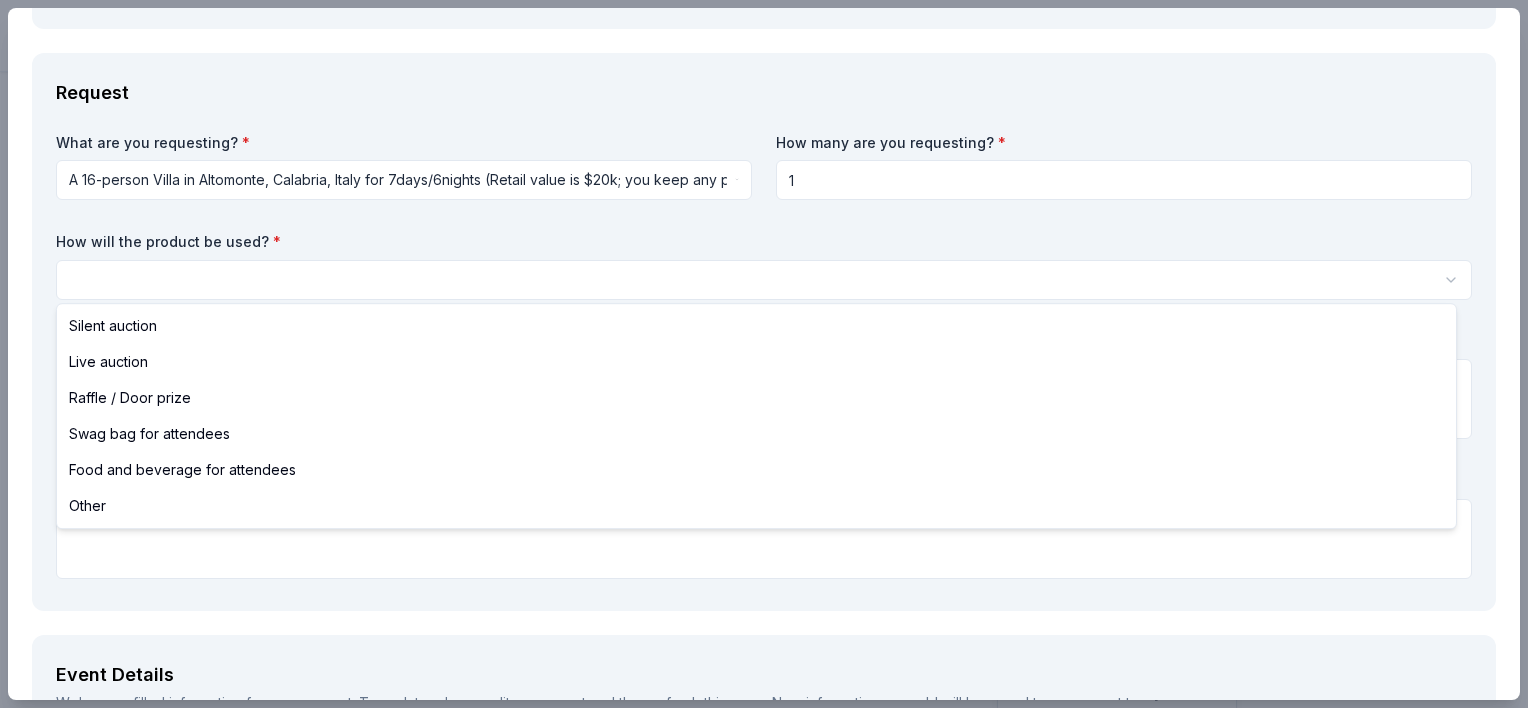click on "A Night of Musical Splendor - Fall Fundraiser Save Apply Due in 46 days Share JG Villas New Share Donating in all states JG Villas is a luxury villa nestled in the heart of Calabria, offering charities a bespoke and unforgettable Italian experience. With authentic charm and personalized service, it’s the perfect retreat for meaningful and memorable escapes. What they donate A 16-person Villa in Altomonte, Calabria, Italy for 7days/6nights (Retail value is $20k; you keep any proceeds above our charity rate of $8k), includes an epicurean breakfast prepared daily by a local chef, free all-inclusive access to the wine cellar, a privately guided walking tour of the town of Altomonte, a private cooking class featuring world-famous Southern Italian cuisine Auction & raffle Donation is small & easy to send to guests Who they donate to  Preferred 501(c)(3) preferred Upgrade to Pro to view approval rates and average donation values Due in 46 days Apply Save Usually responds in  a few days Updated  22 days  ago New 3" at bounding box center (764, 354) 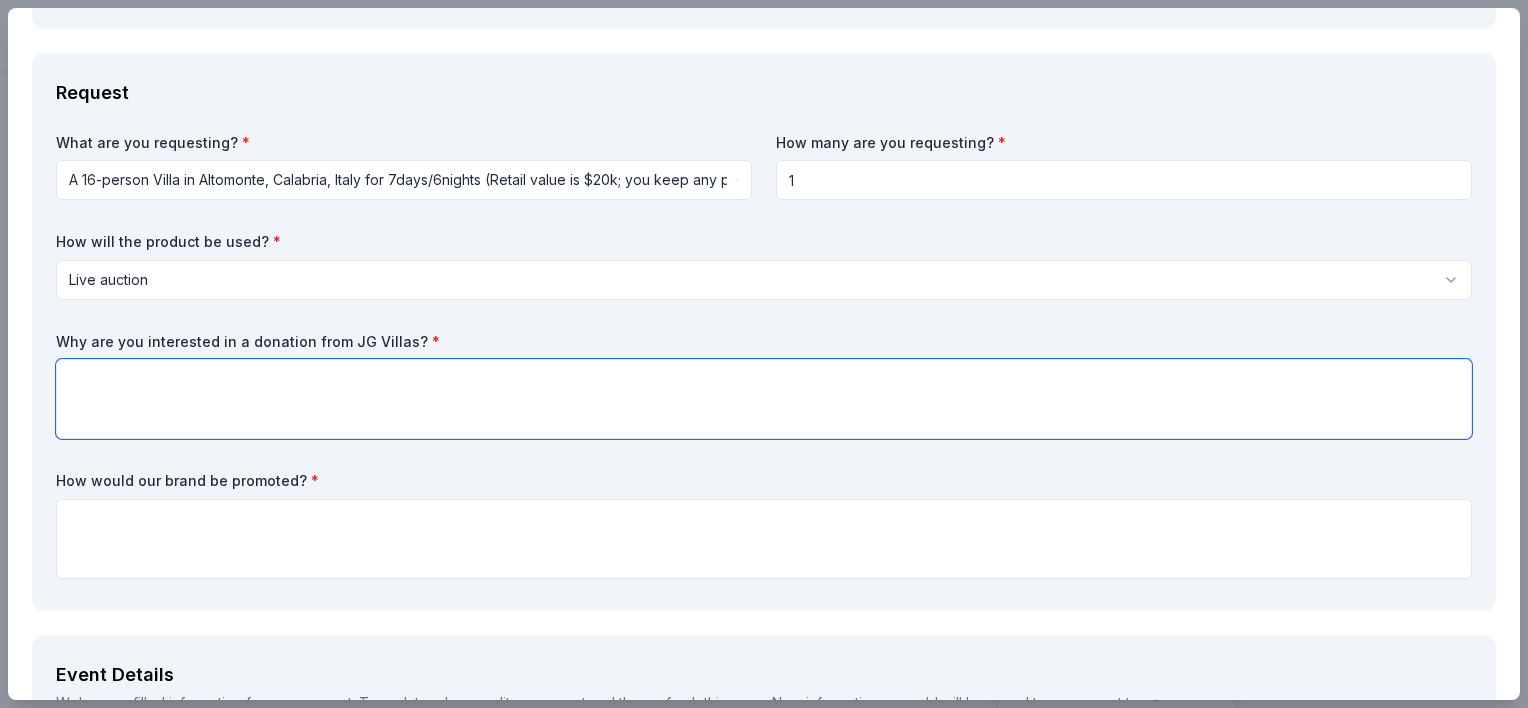 click at bounding box center [764, 399] 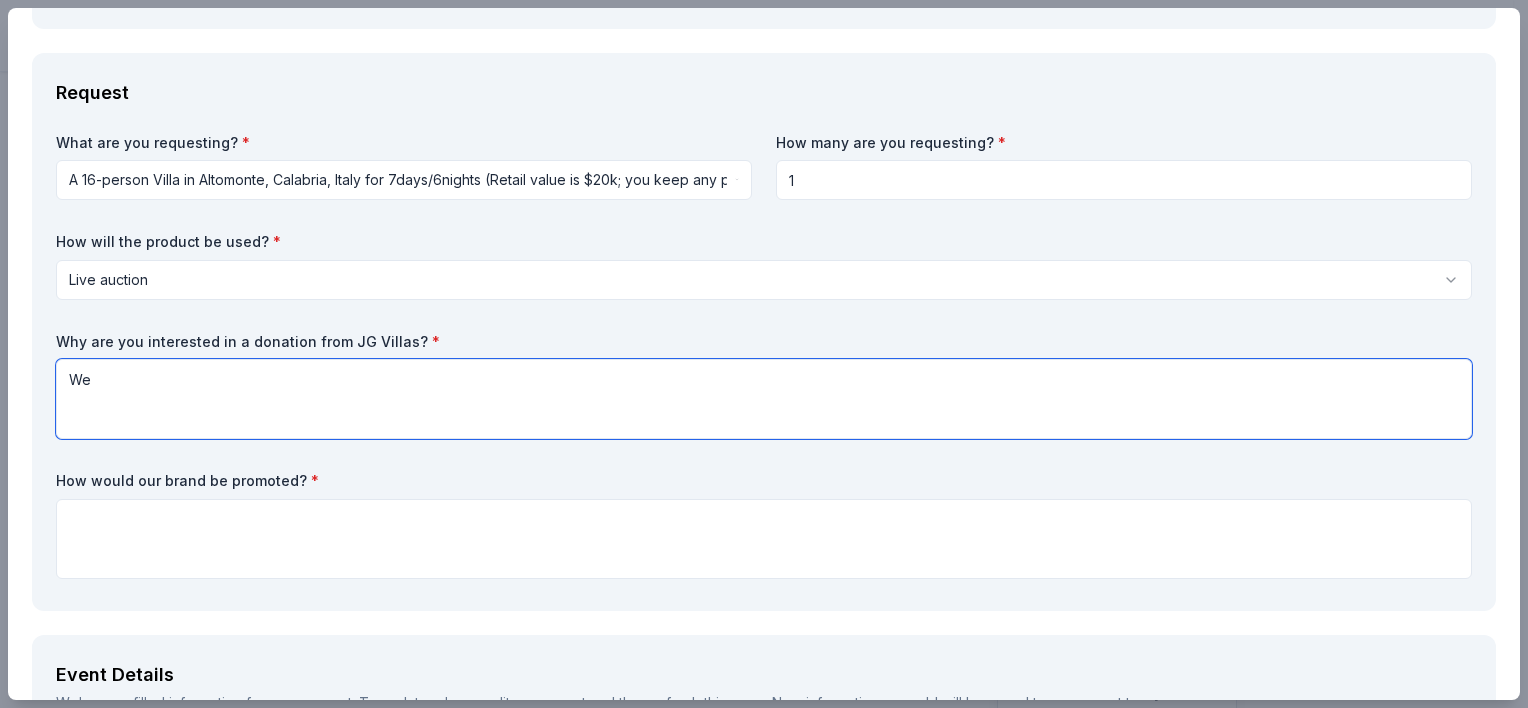 type on "W" 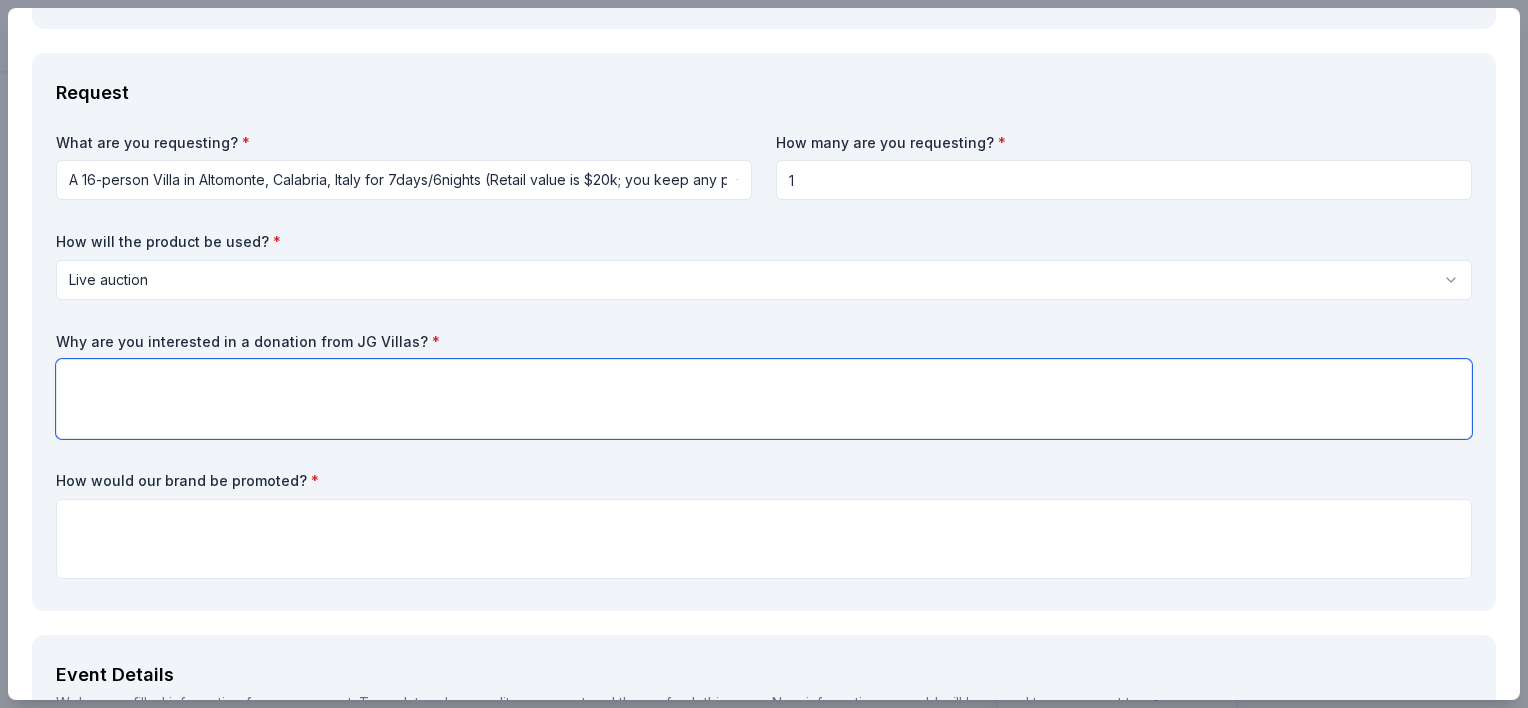 paste on ""Since 1967 CDA Summer Theatre has strived to produce professional musical theatre to bring joy to our community here in the Inland Northwest. As a non-profit we rely on fundraisers and donations from our community to cover the majority of our expenses. During our summer shows (600 attending/performance) we have a raffle basket at each performance that audience members have a chance to win by buying tickets. During our off-season, we host a fall fundraiser cabaret (200-300 attending) with both live and silent auctions.
Anything you're able to contribute to either of these fundraisers will be greatly appreciated! Gift Cards, Date Nights, Full Raffle Basket, etc"" 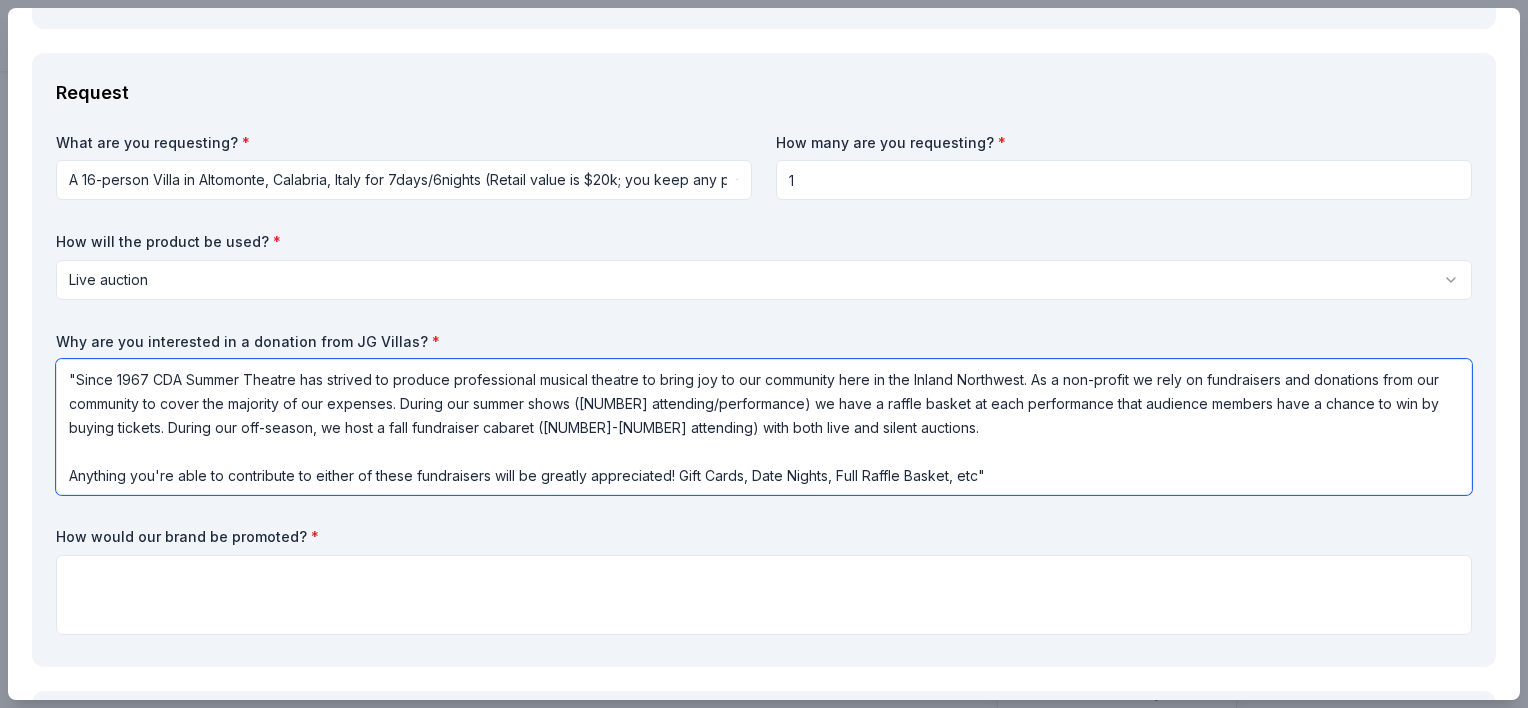 click on ""Since 1967 CDA Summer Theatre has strived to produce professional musical theatre to bring joy to our community here in the Inland Northwest. As a non-profit we rely on fundraisers and donations from our community to cover the majority of our expenses. During our summer shows (600 attending/performance) we have a raffle basket at each performance that audience members have a chance to win by buying tickets. During our off-season, we host a fall fundraiser cabaret (200-300 attending) with both live and silent auctions.
Anything you're able to contribute to either of these fundraisers will be greatly appreciated! Gift Cards, Date Nights, Full Raffle Basket, etc"" at bounding box center [764, 427] 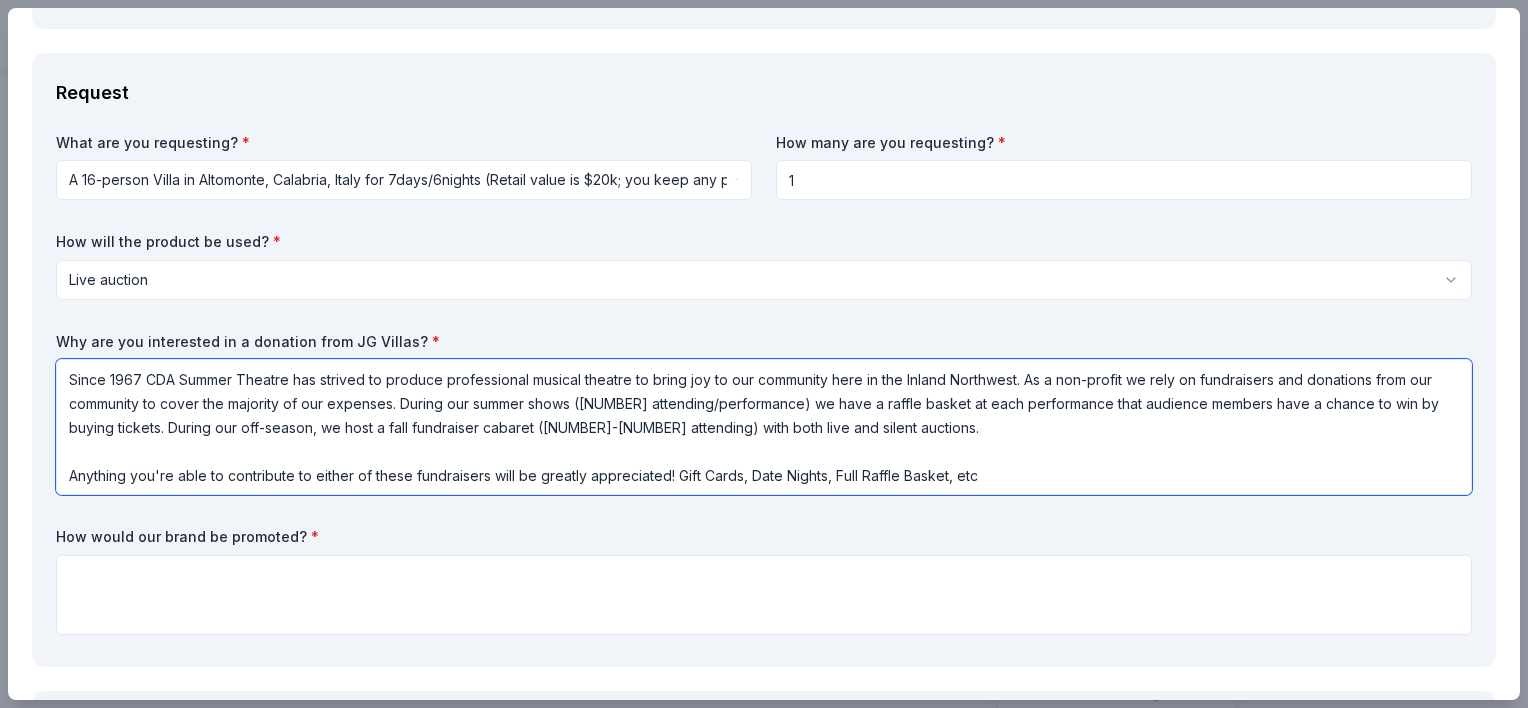 drag, startPoint x: 933, startPoint y: 424, endPoint x: 427, endPoint y: 402, distance: 506.47803 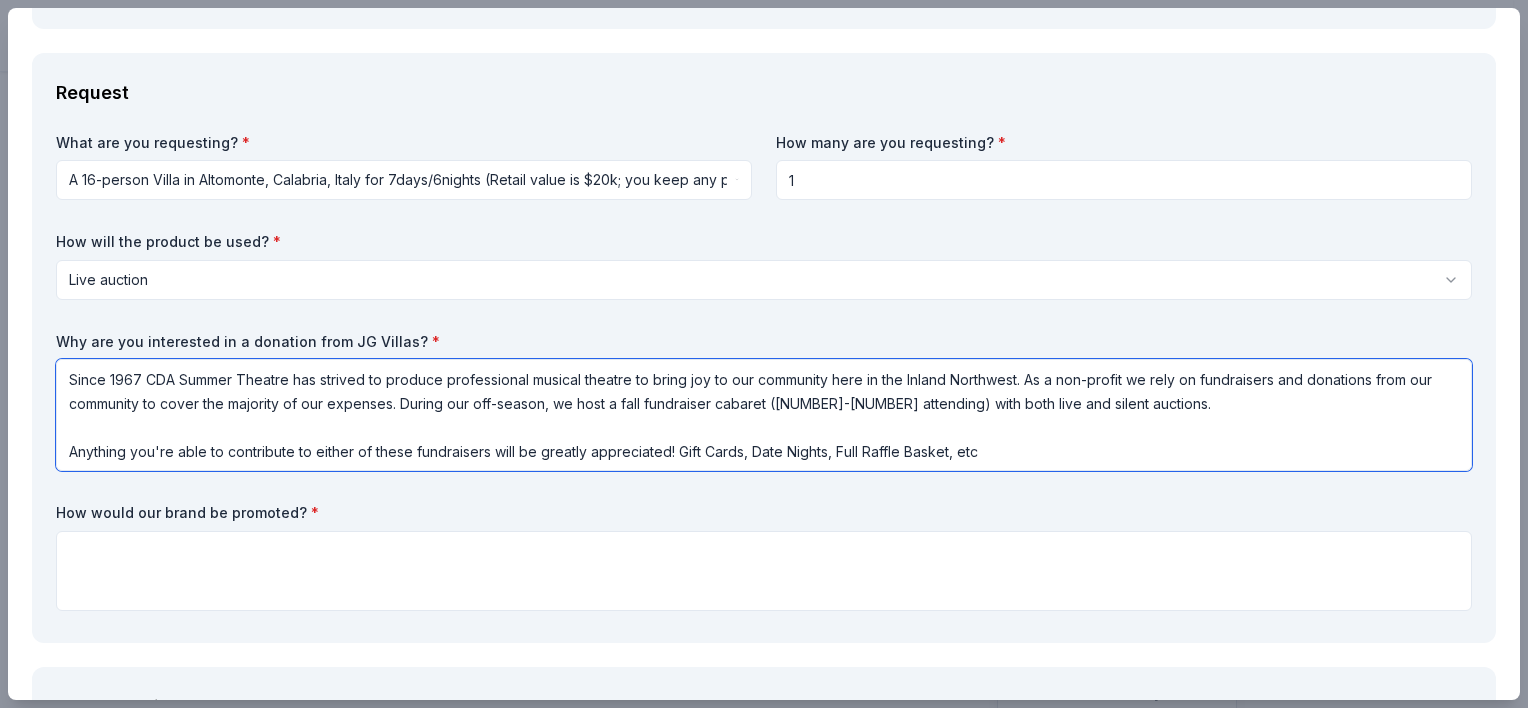drag, startPoint x: 1173, startPoint y: 441, endPoint x: 1185, endPoint y: 412, distance: 31.38471 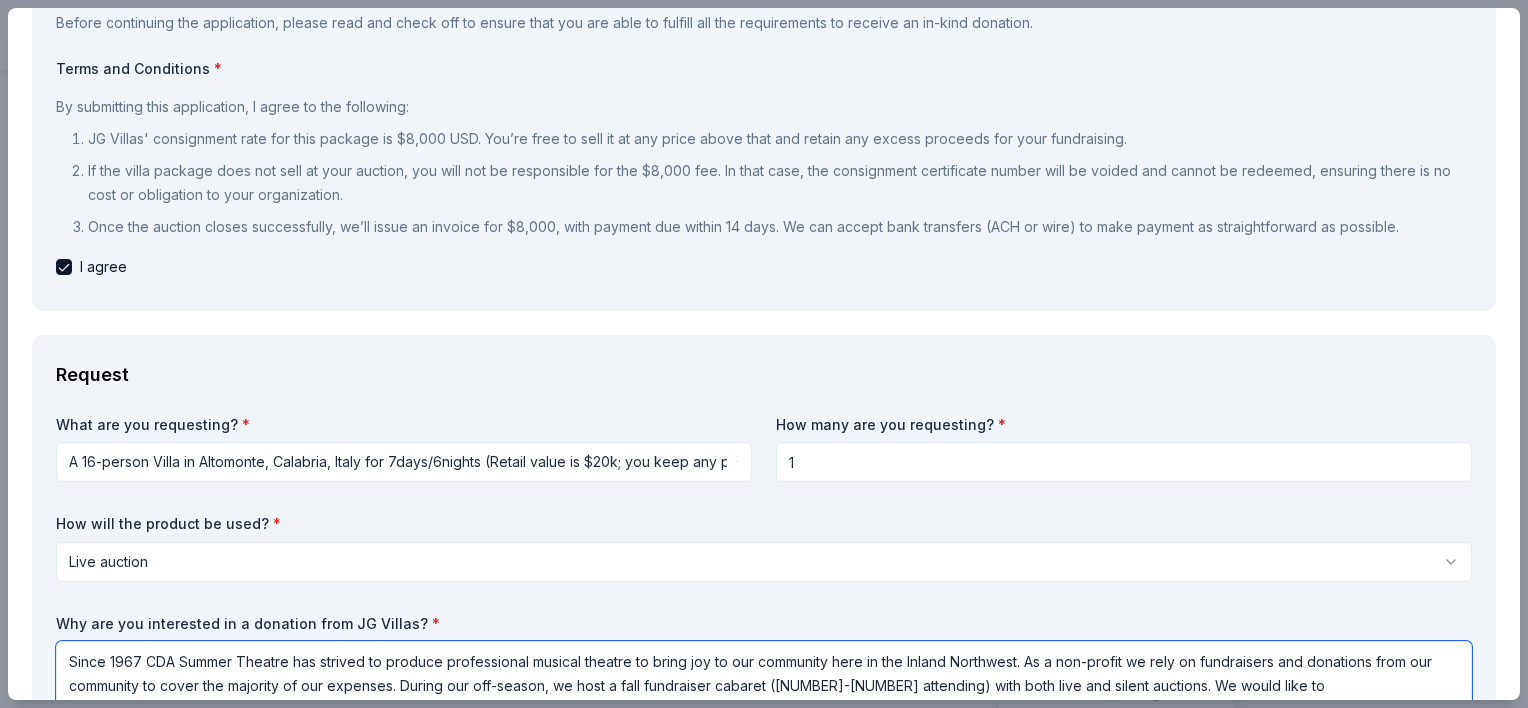scroll, scrollTop: 118, scrollLeft: 0, axis: vertical 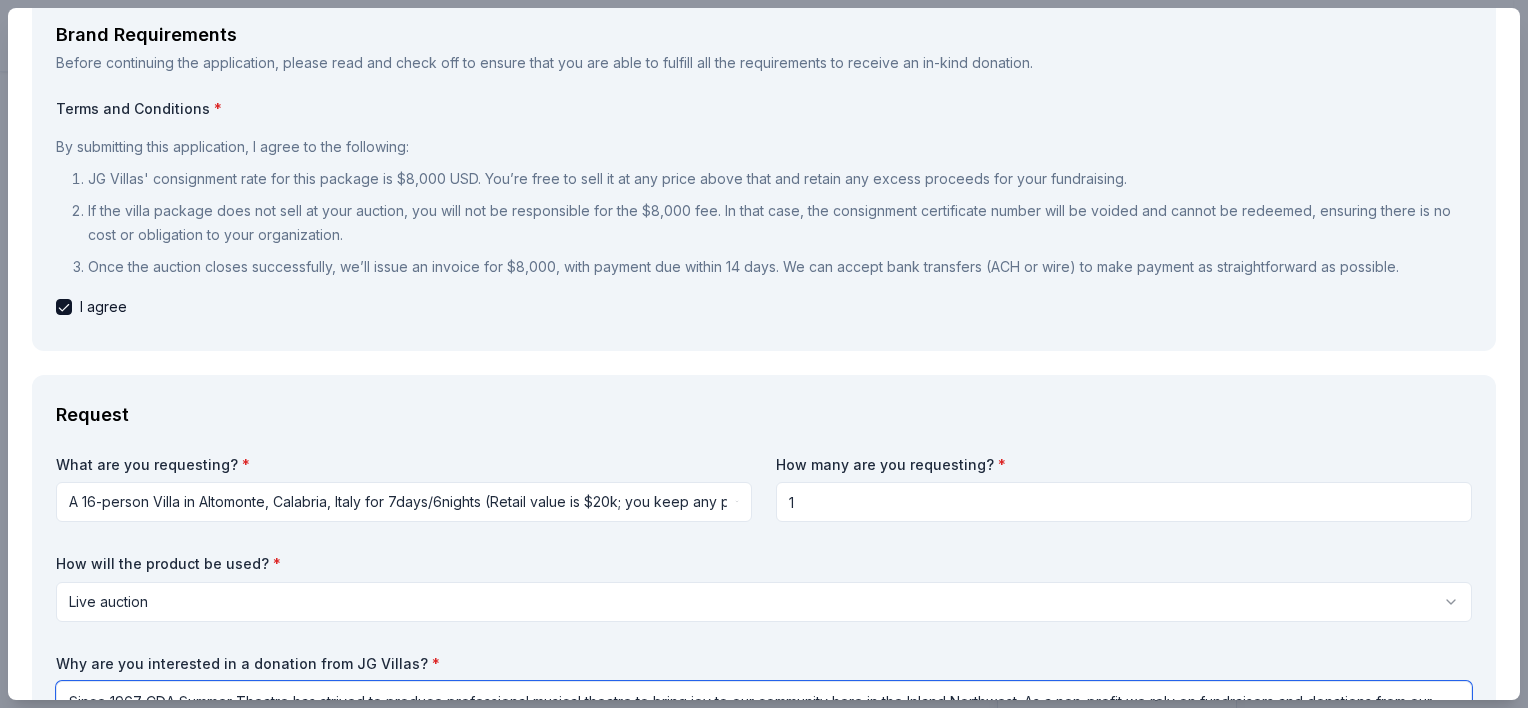 type on "Since 1967 CDA Summer Theatre has strived to produce professional musical theatre to bring joy to our community here in the Inland Northwest. As a non-profit we rely on fundraisers and donations from our community to cover the majority of our expenses. During our off-season, we host a fall fundraiser cabaret (200-300 attending) with both live and silent auctions. We would like to" 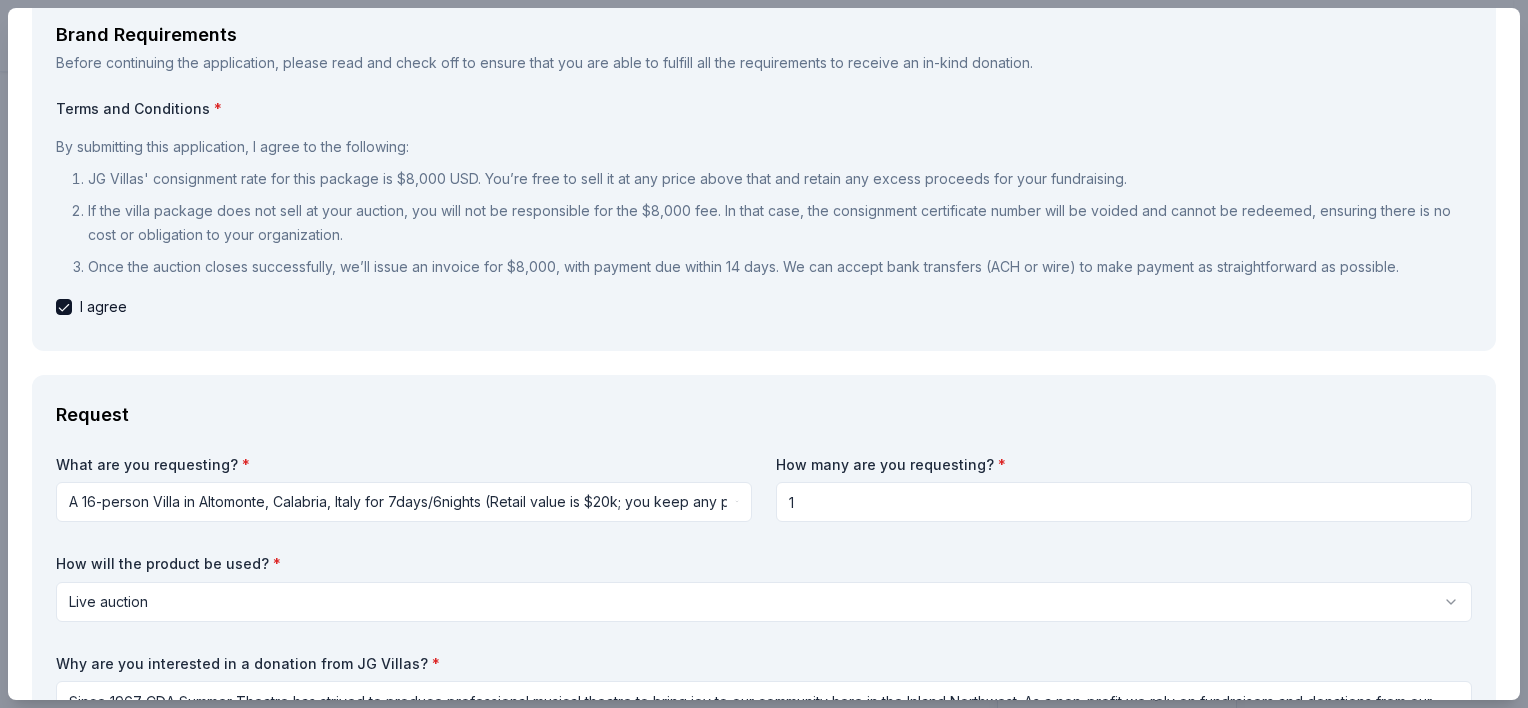 drag, startPoint x: 1185, startPoint y: 412, endPoint x: 880, endPoint y: 245, distance: 347.7269 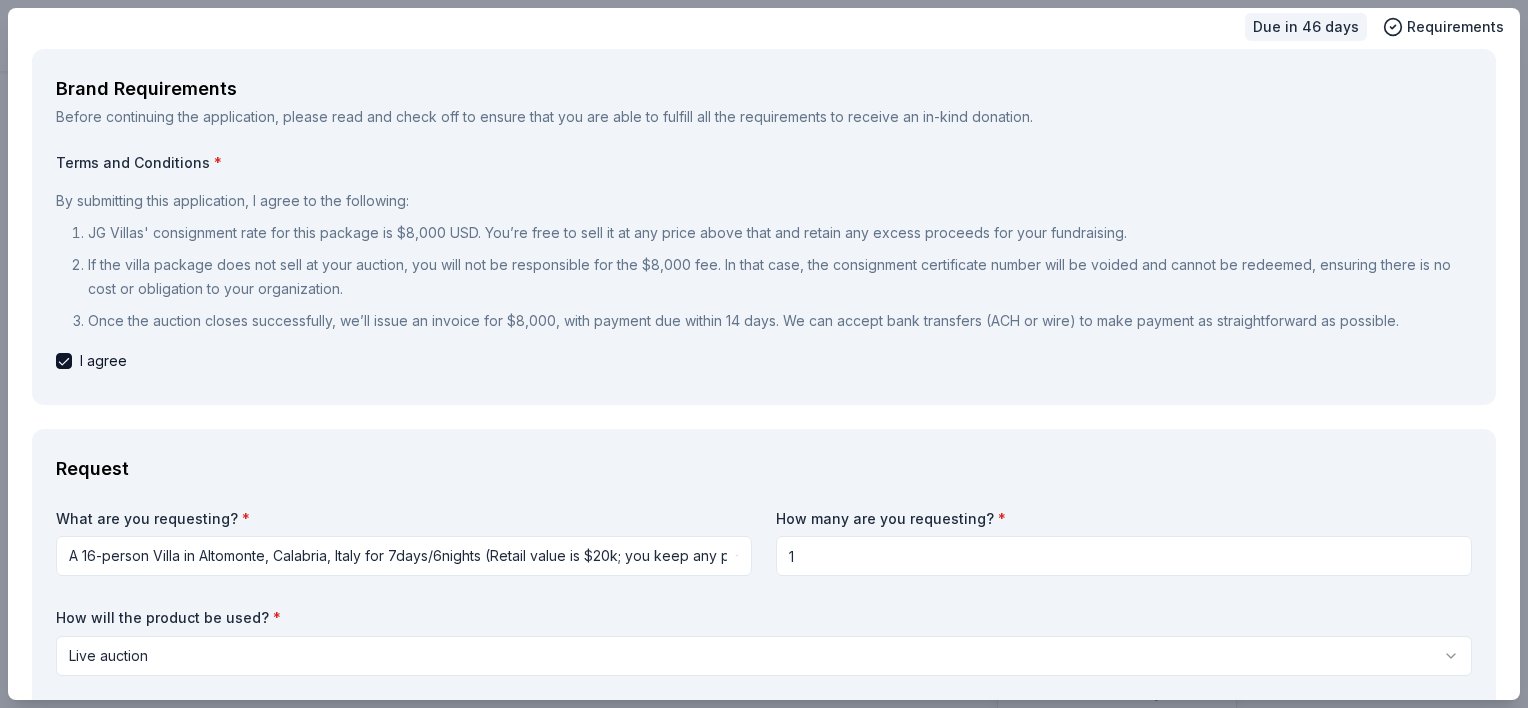 scroll, scrollTop: 63, scrollLeft: 0, axis: vertical 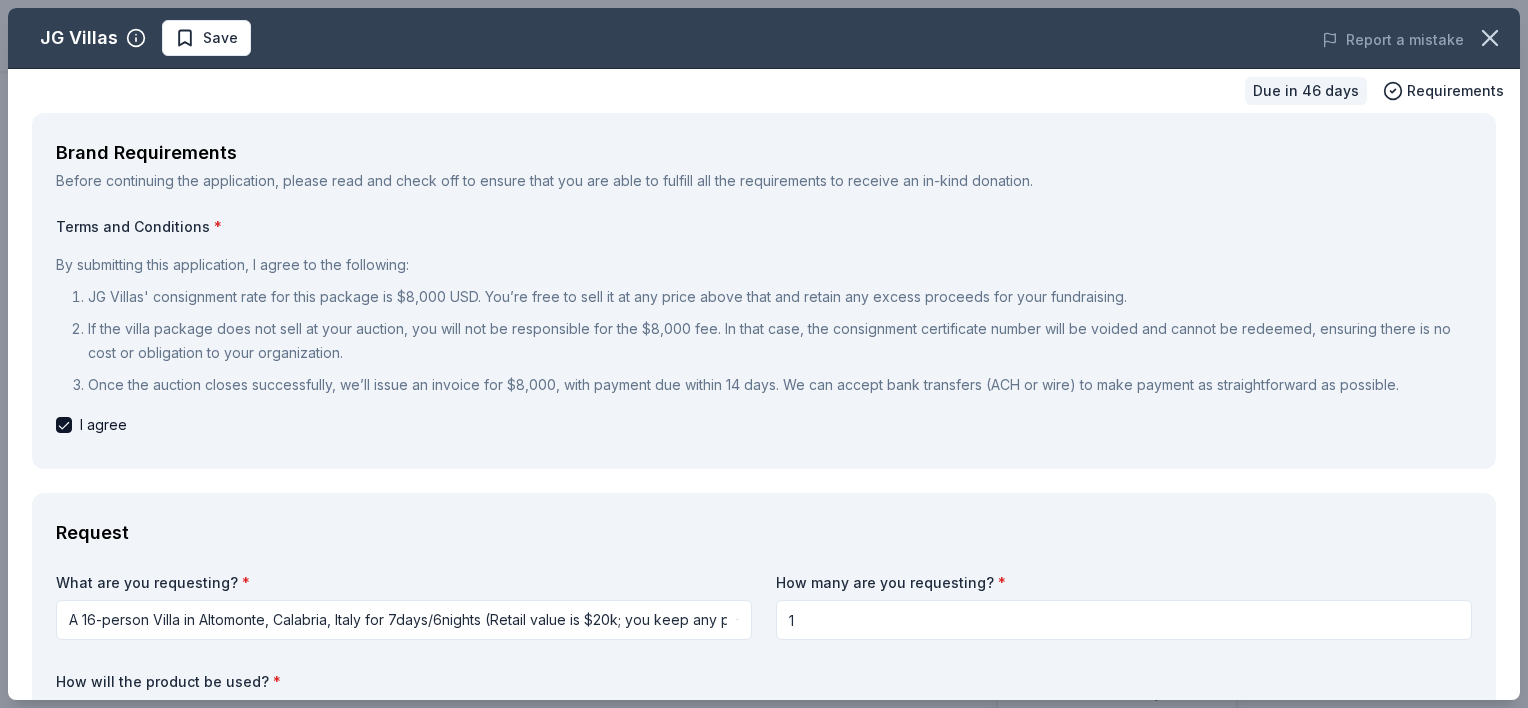 click 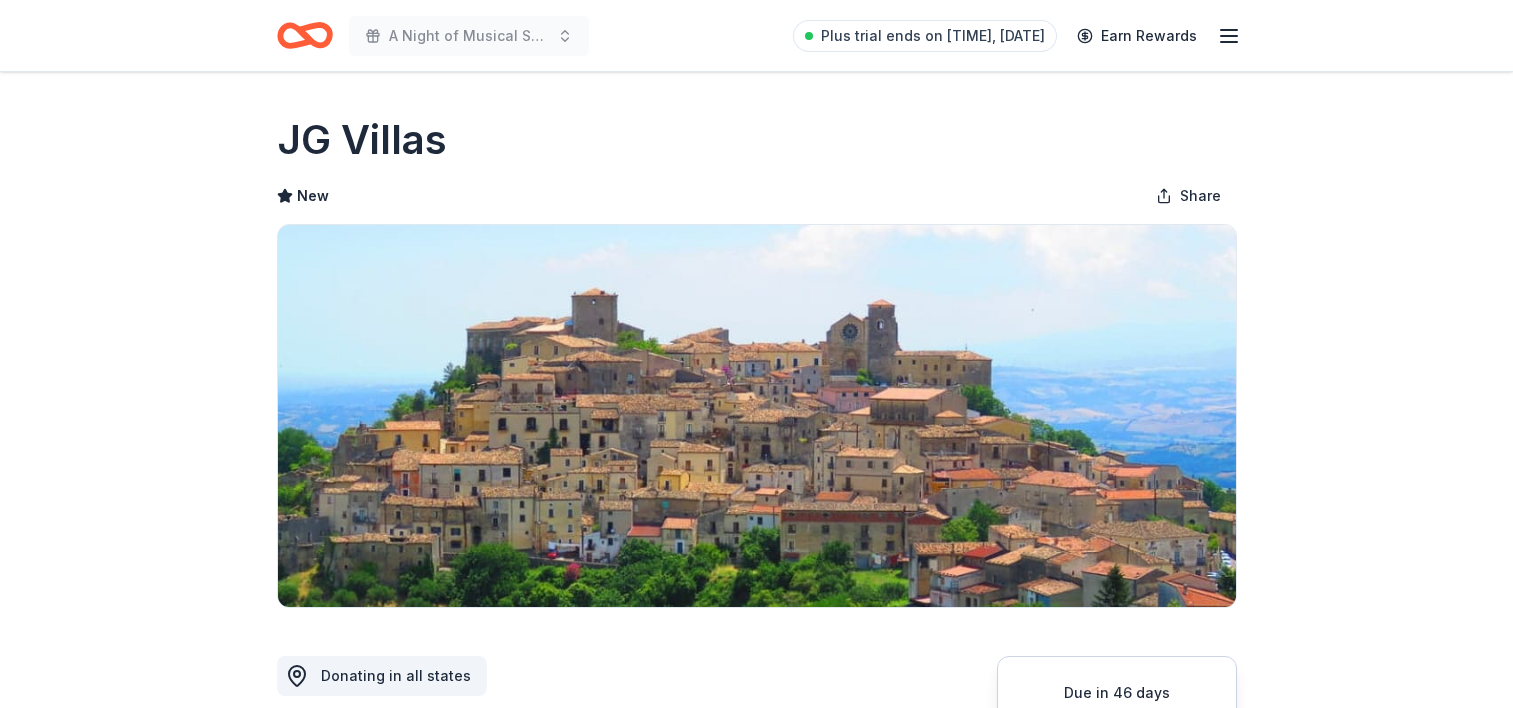 scroll, scrollTop: 0, scrollLeft: 0, axis: both 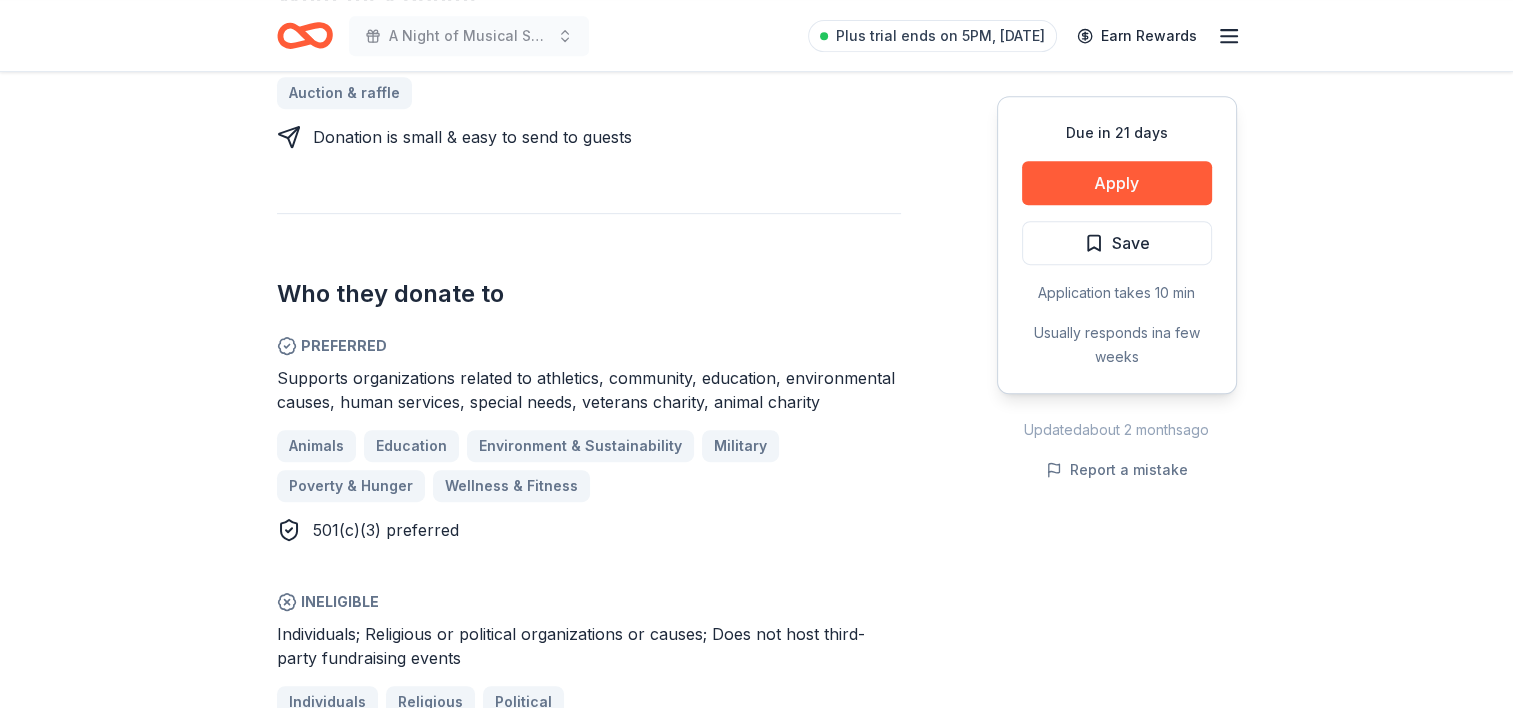 click on "Apply" at bounding box center (1117, 183) 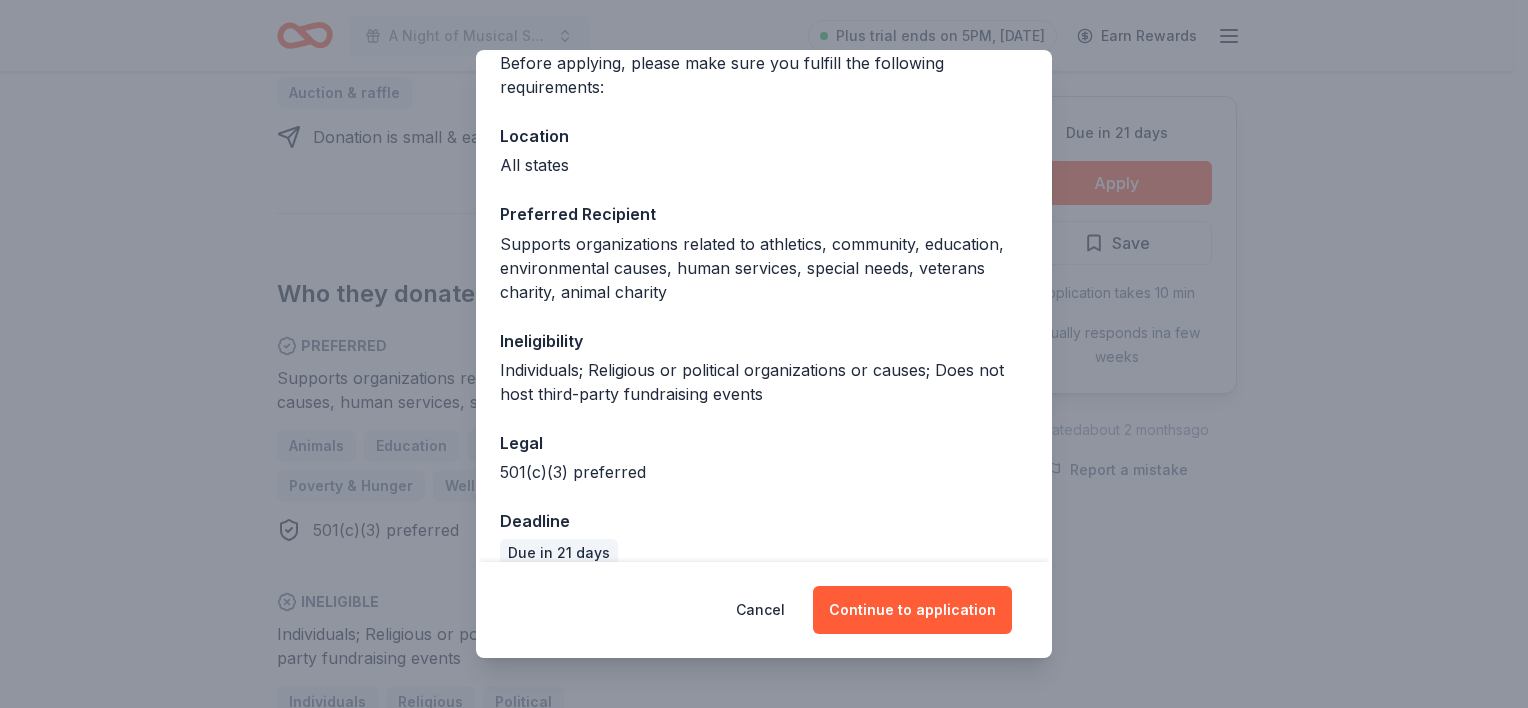 scroll, scrollTop: 196, scrollLeft: 0, axis: vertical 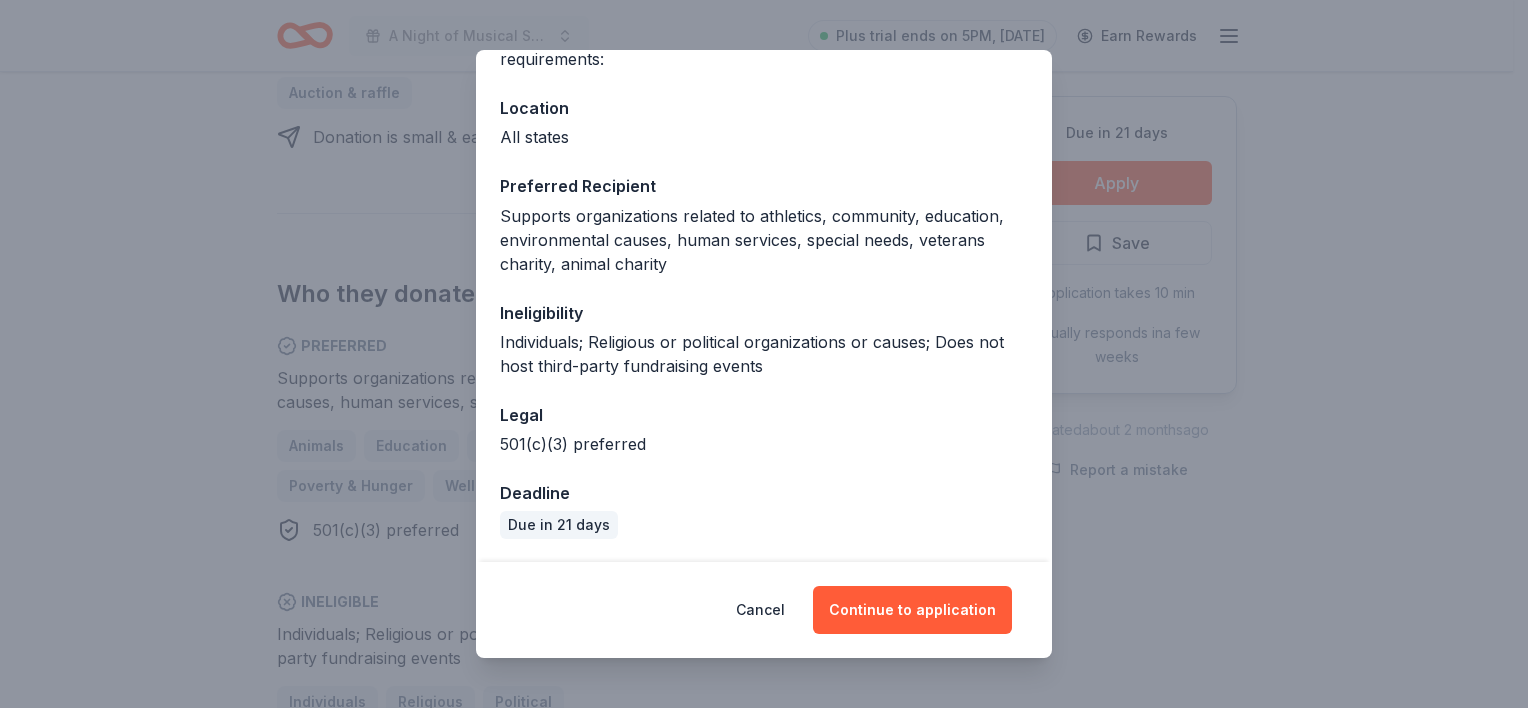 click on "Continue to application" at bounding box center (912, 610) 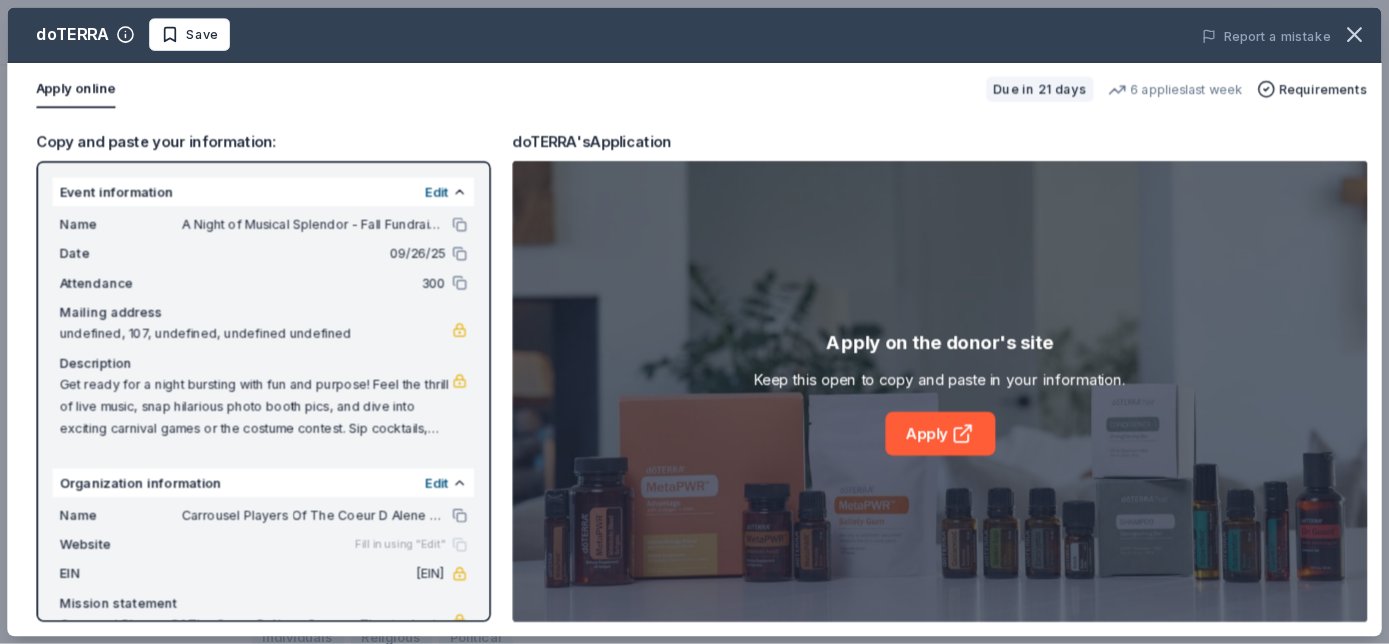 scroll, scrollTop: 916, scrollLeft: 0, axis: vertical 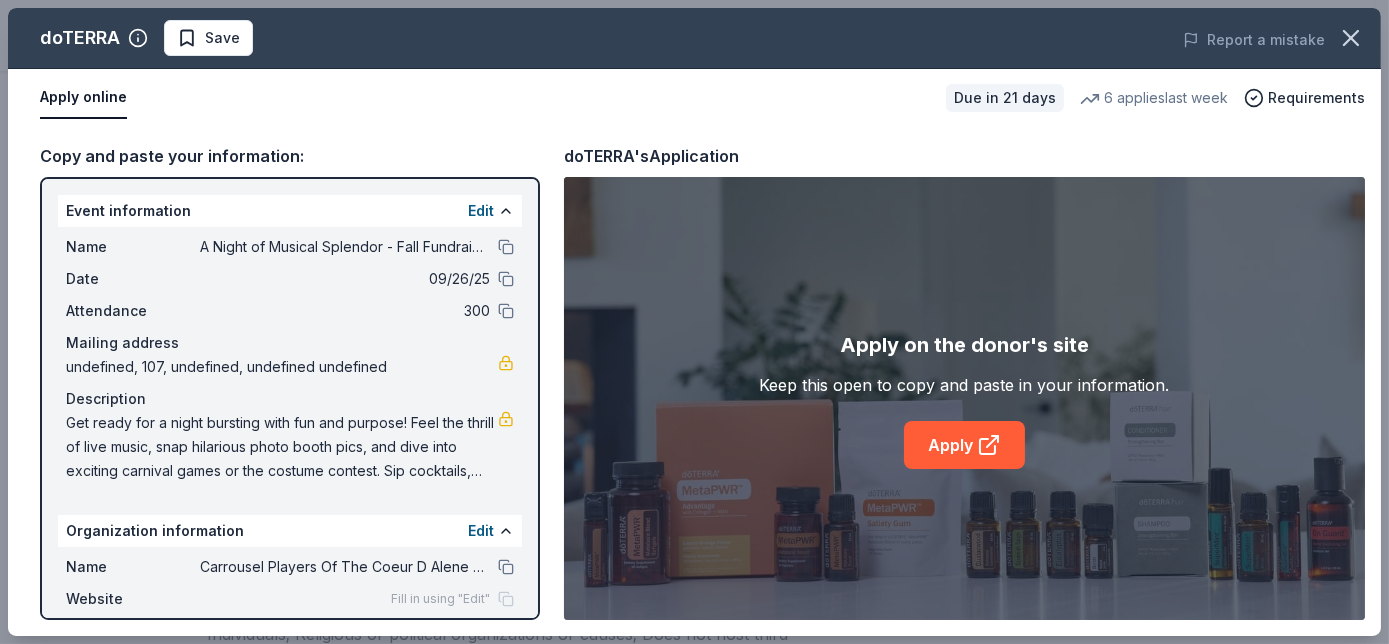 click 